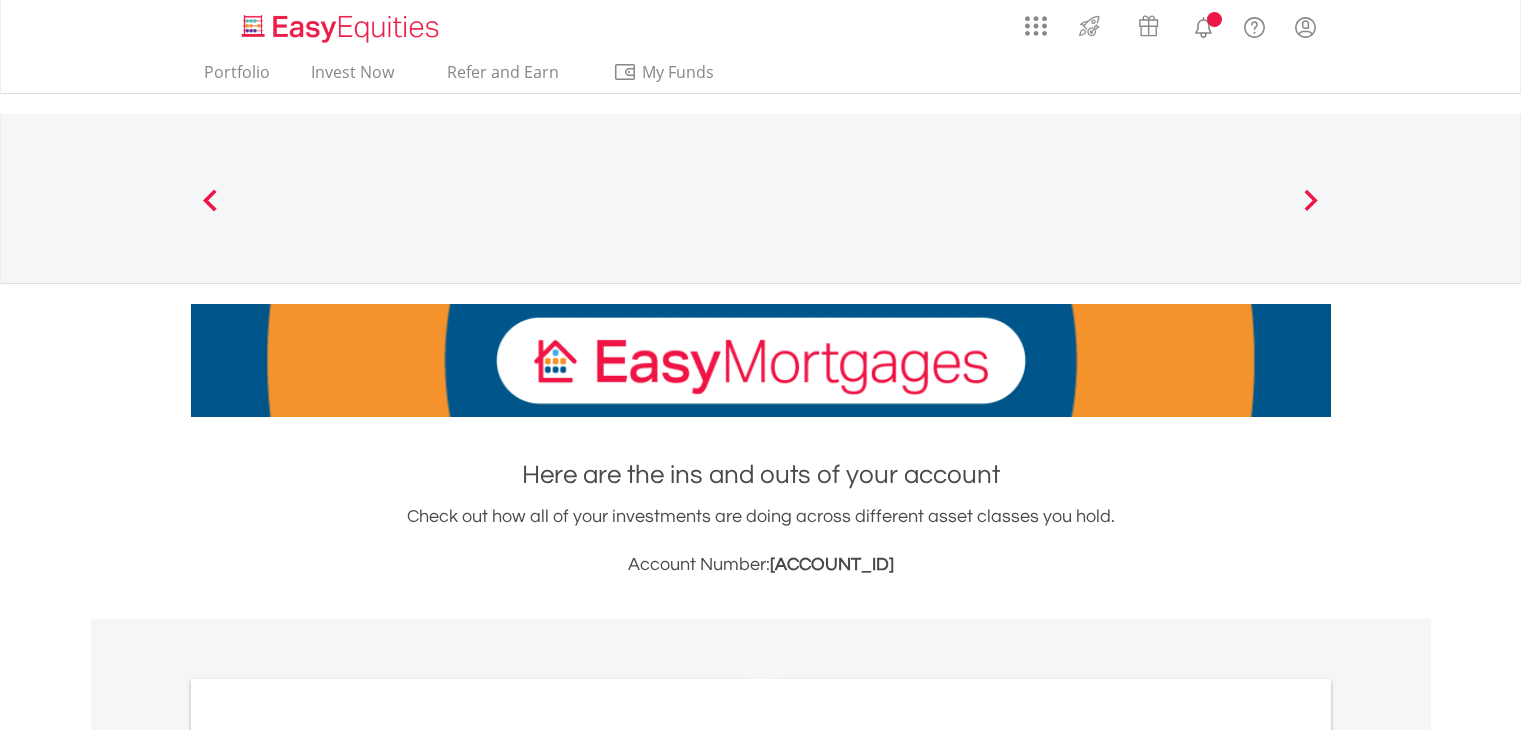scroll, scrollTop: 0, scrollLeft: 0, axis: both 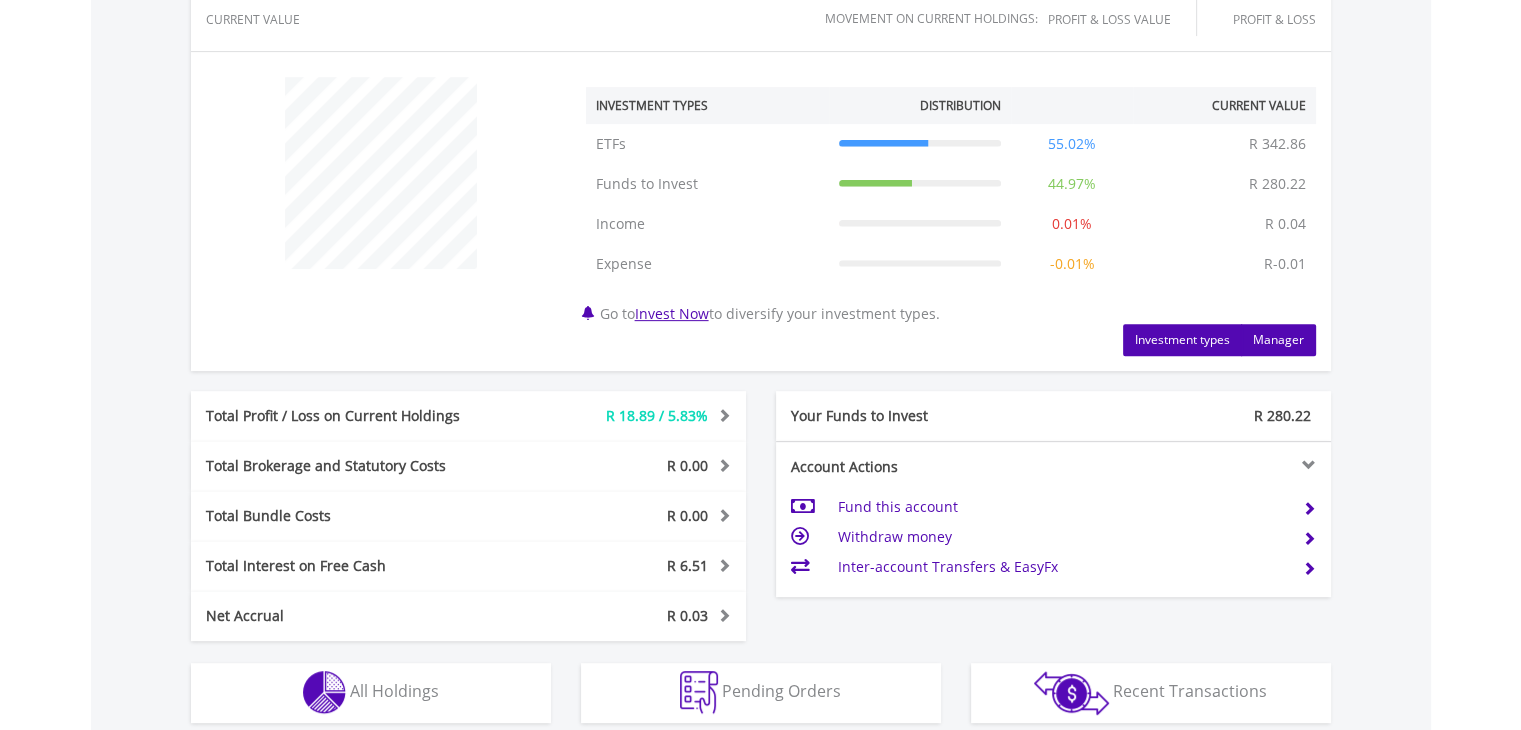 click on "Manager" at bounding box center (1278, 340) 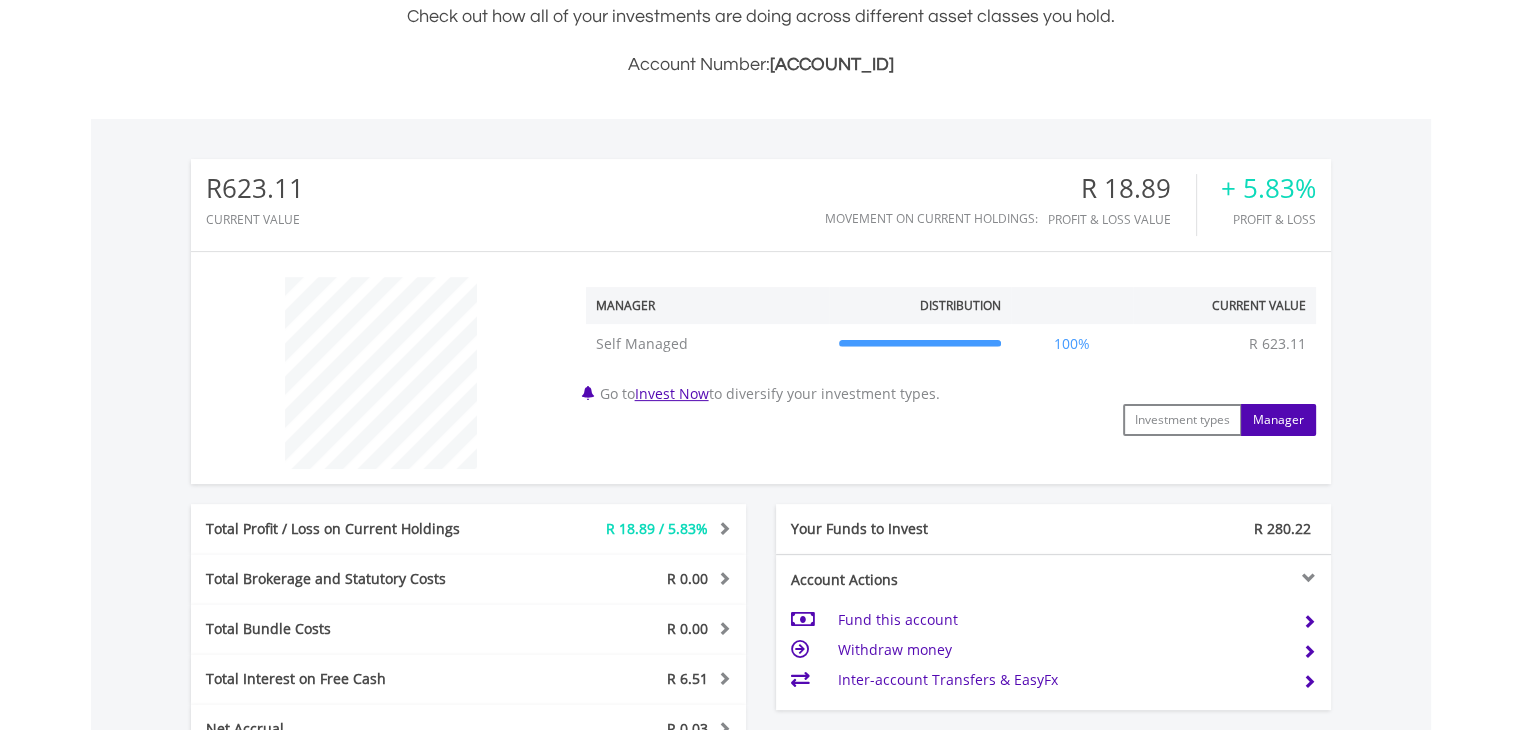 scroll, scrollTop: 600, scrollLeft: 0, axis: vertical 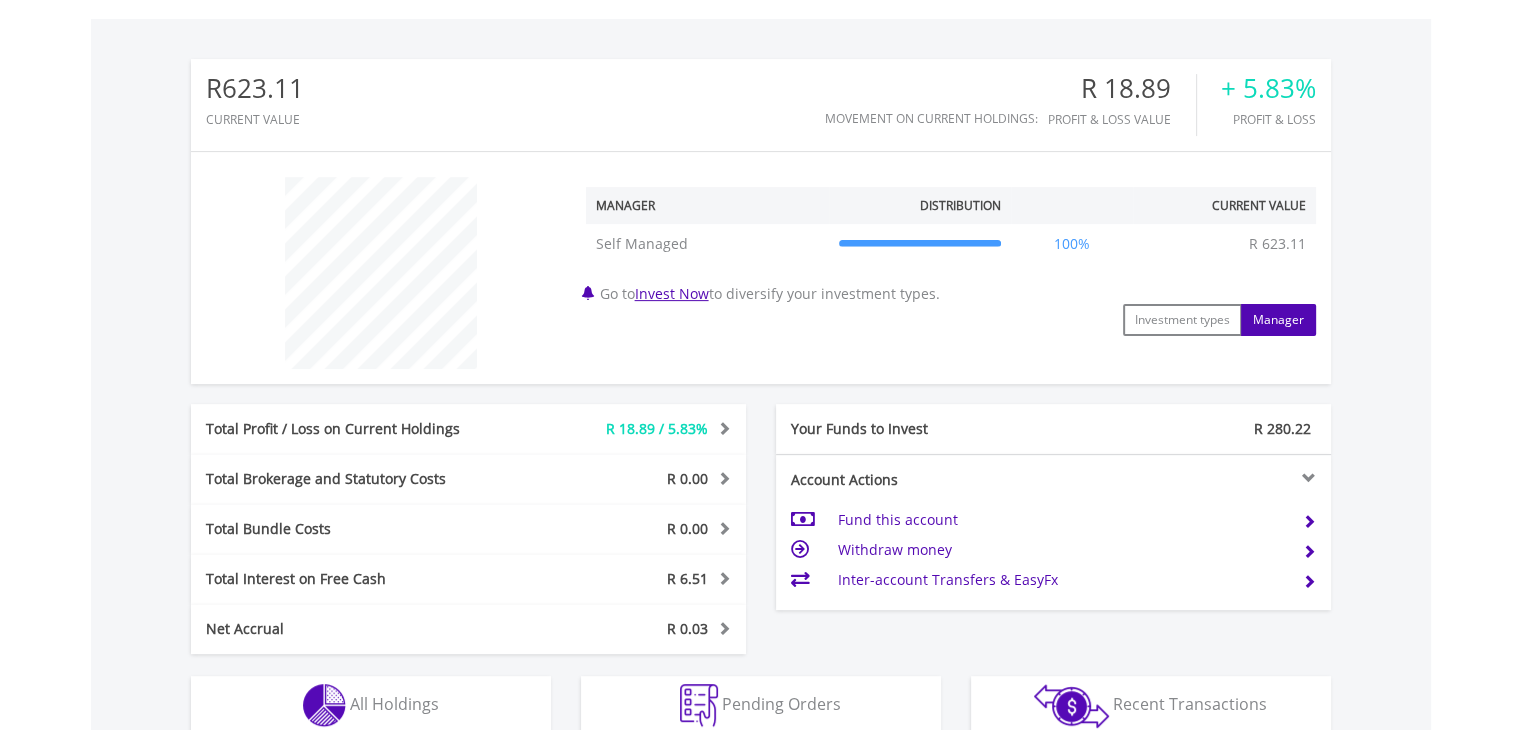 click at bounding box center [721, 428] 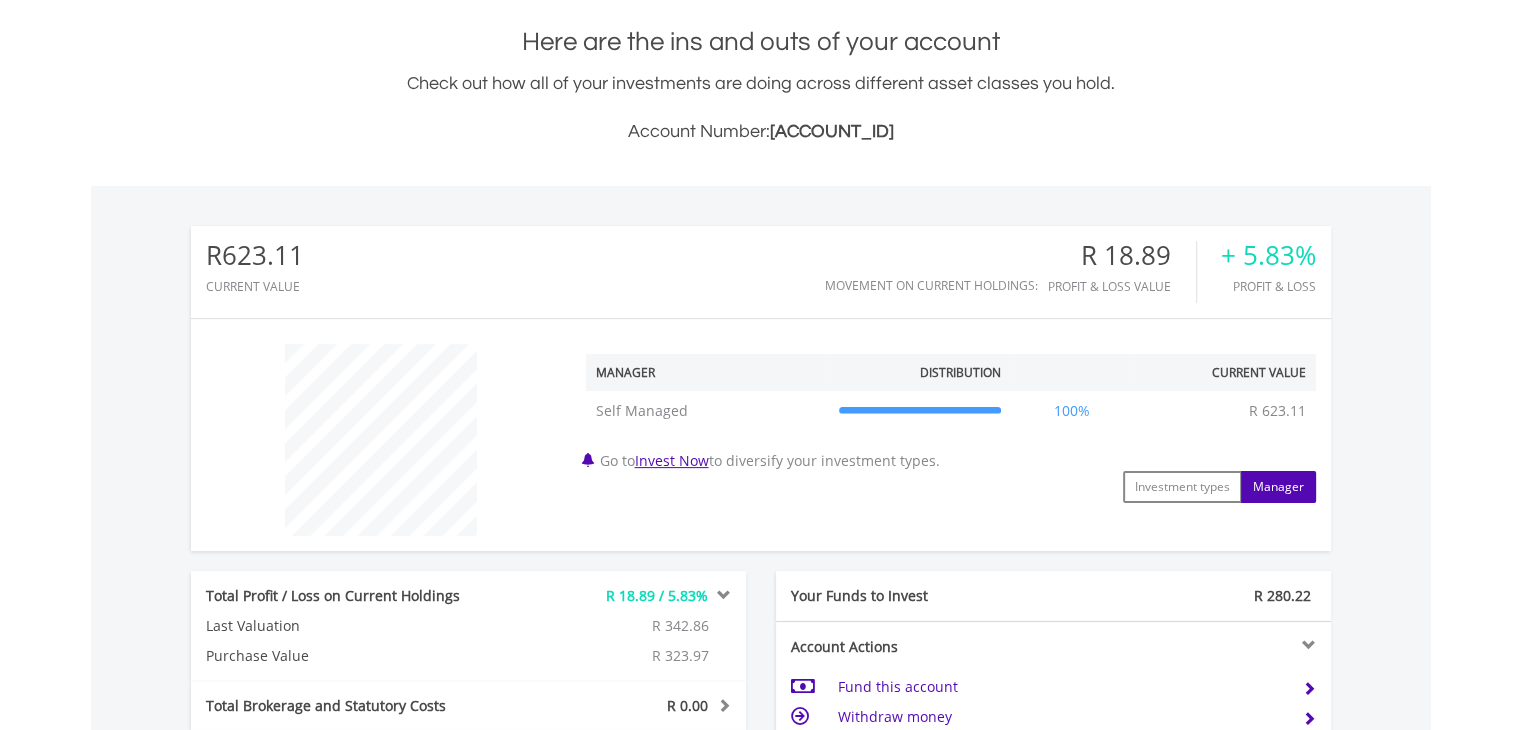 scroll, scrollTop: 400, scrollLeft: 0, axis: vertical 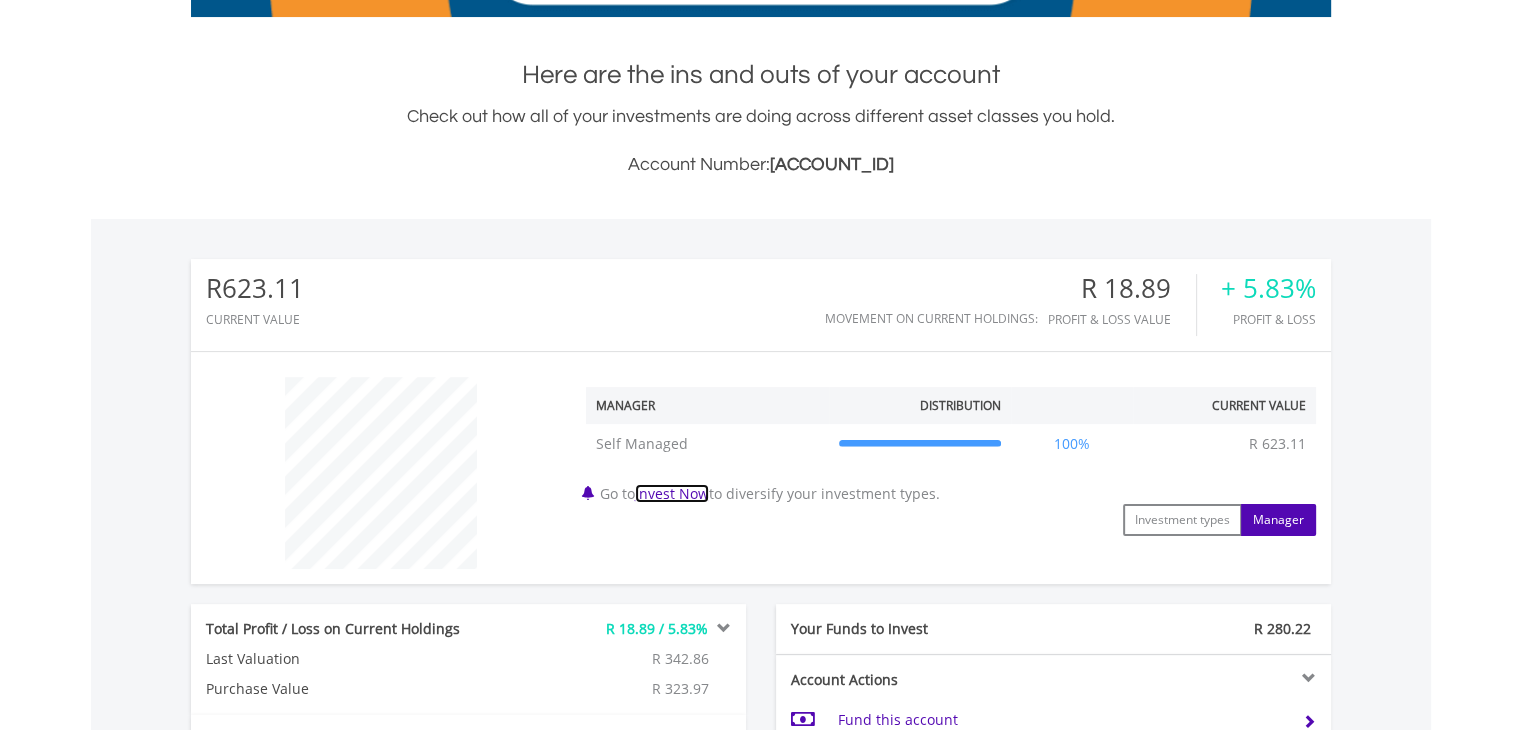 click on "Invest Now" at bounding box center (672, 493) 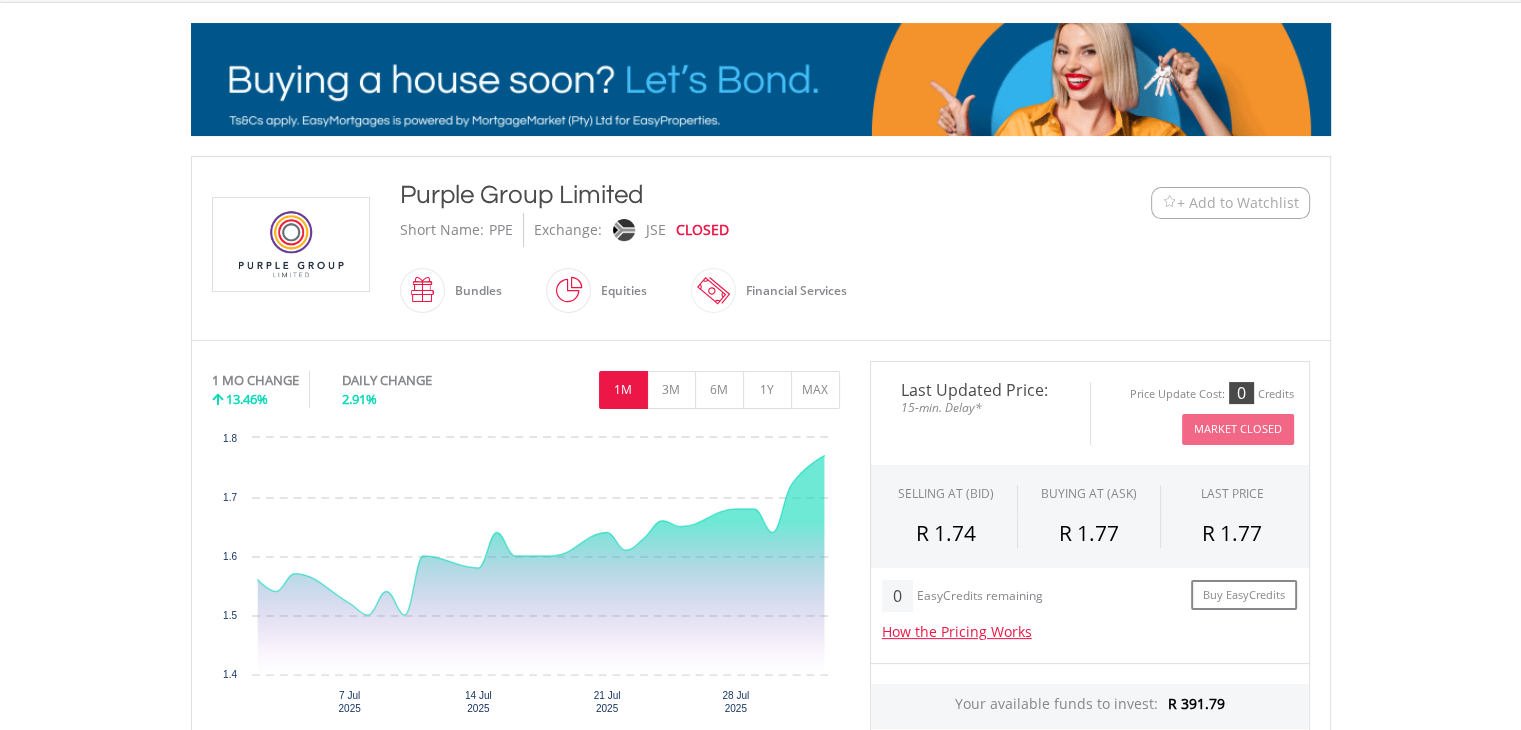 scroll, scrollTop: 187, scrollLeft: 0, axis: vertical 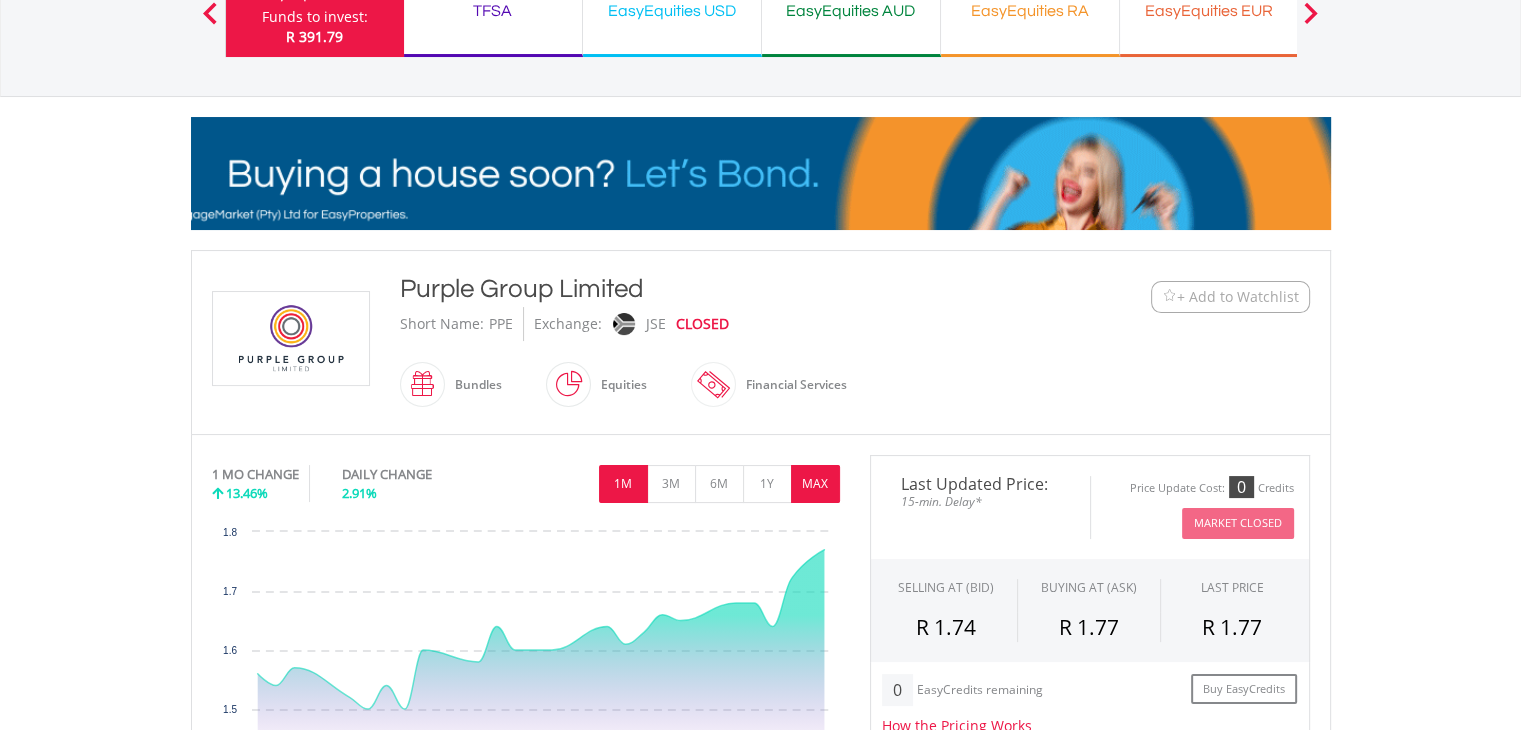 click on "MAX" at bounding box center (815, 484) 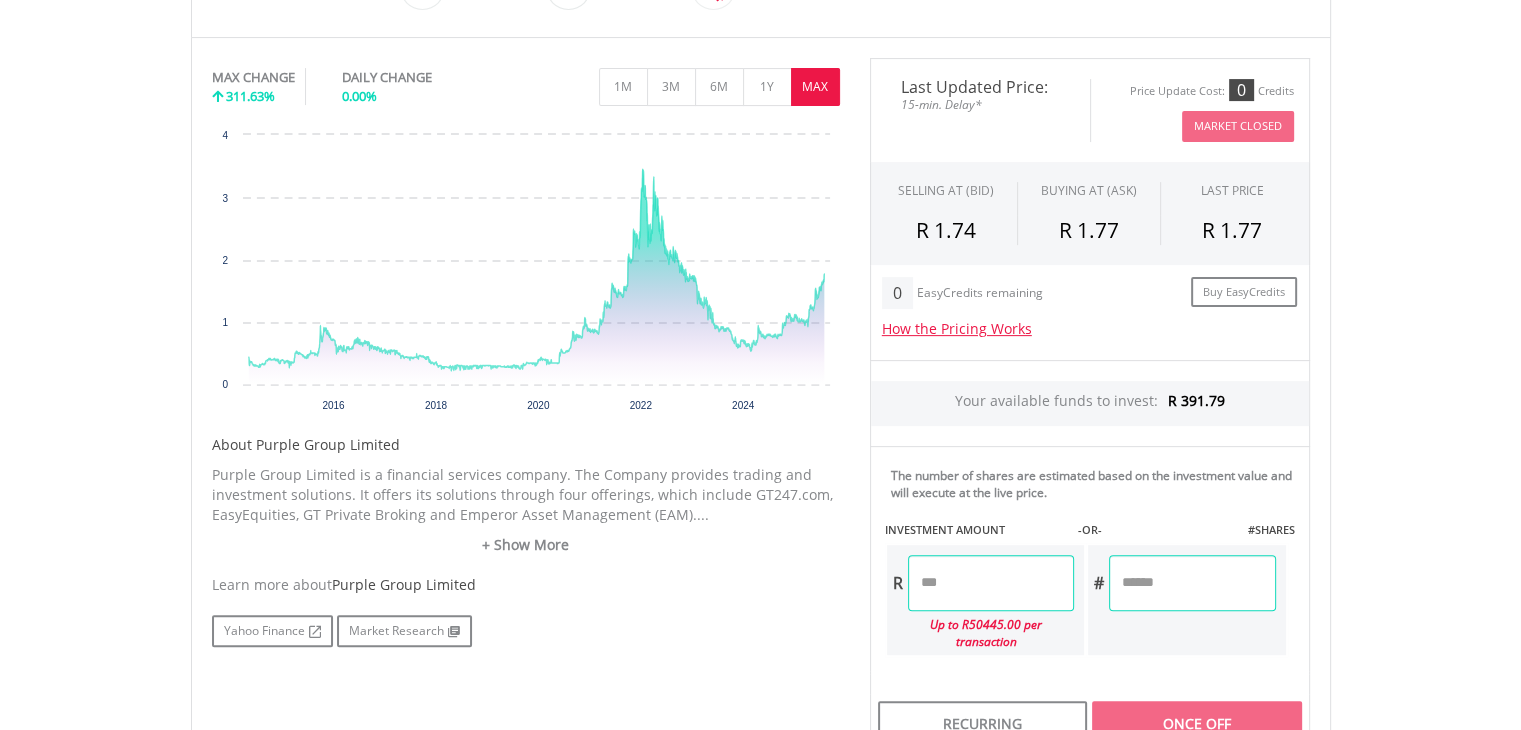 scroll, scrollTop: 587, scrollLeft: 0, axis: vertical 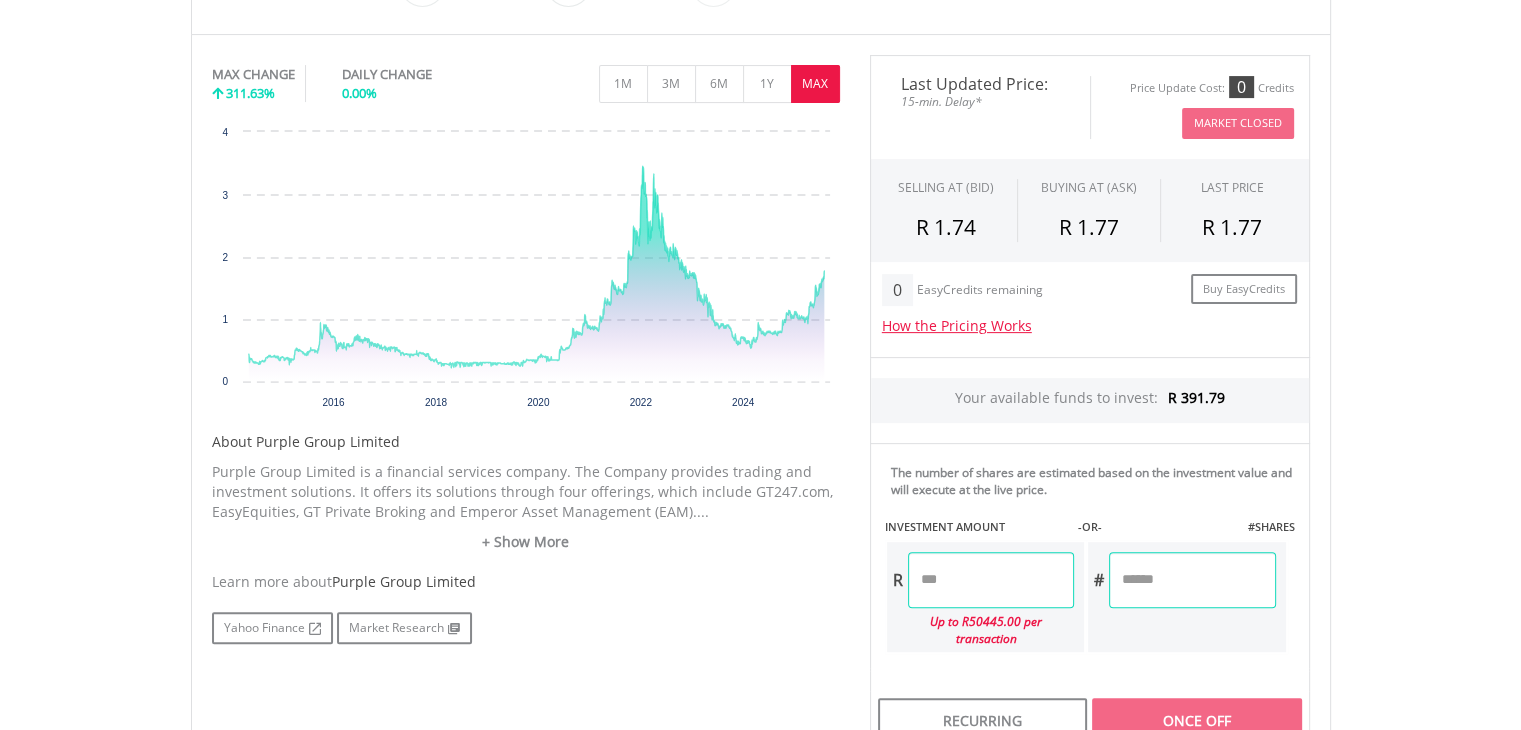click at bounding box center (1192, 580) 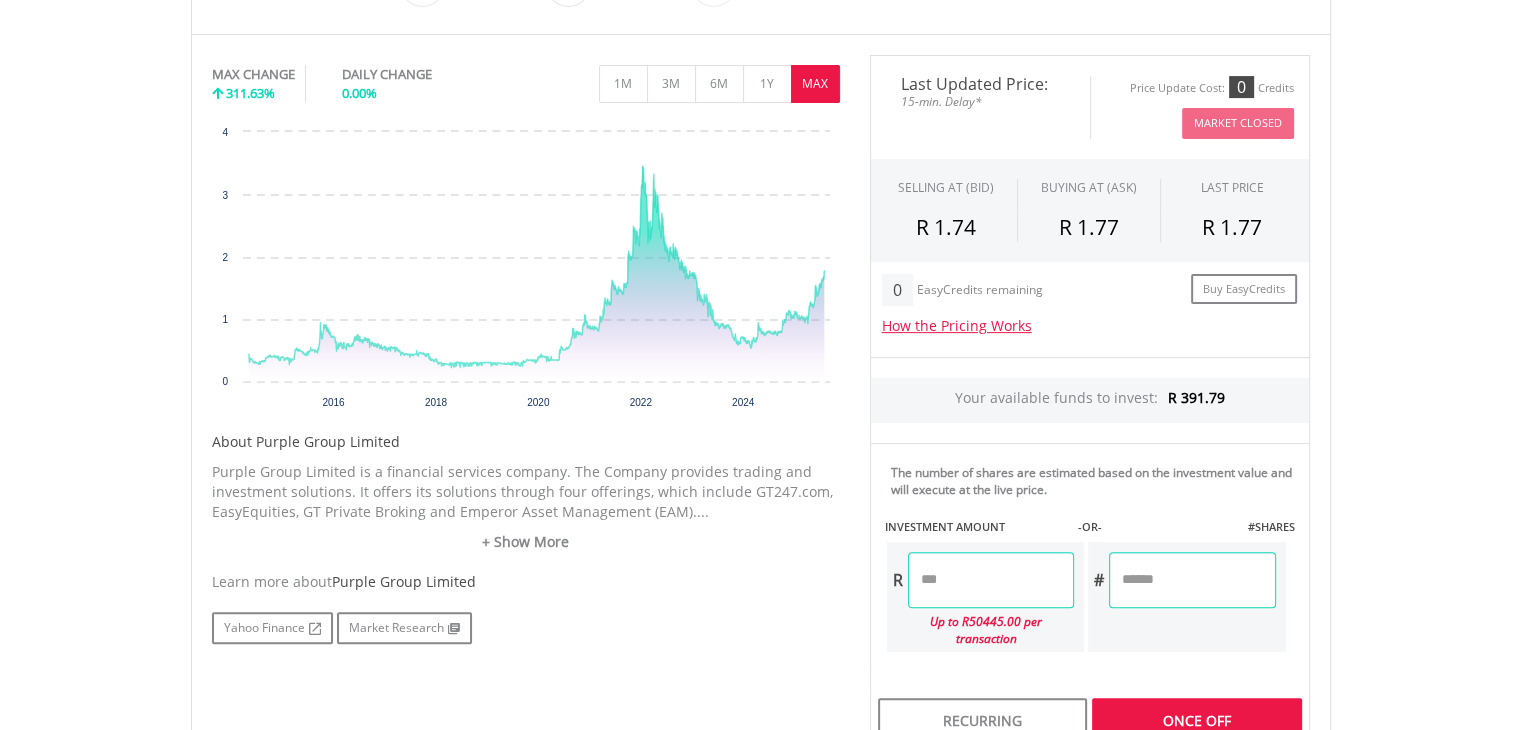 type on "*" 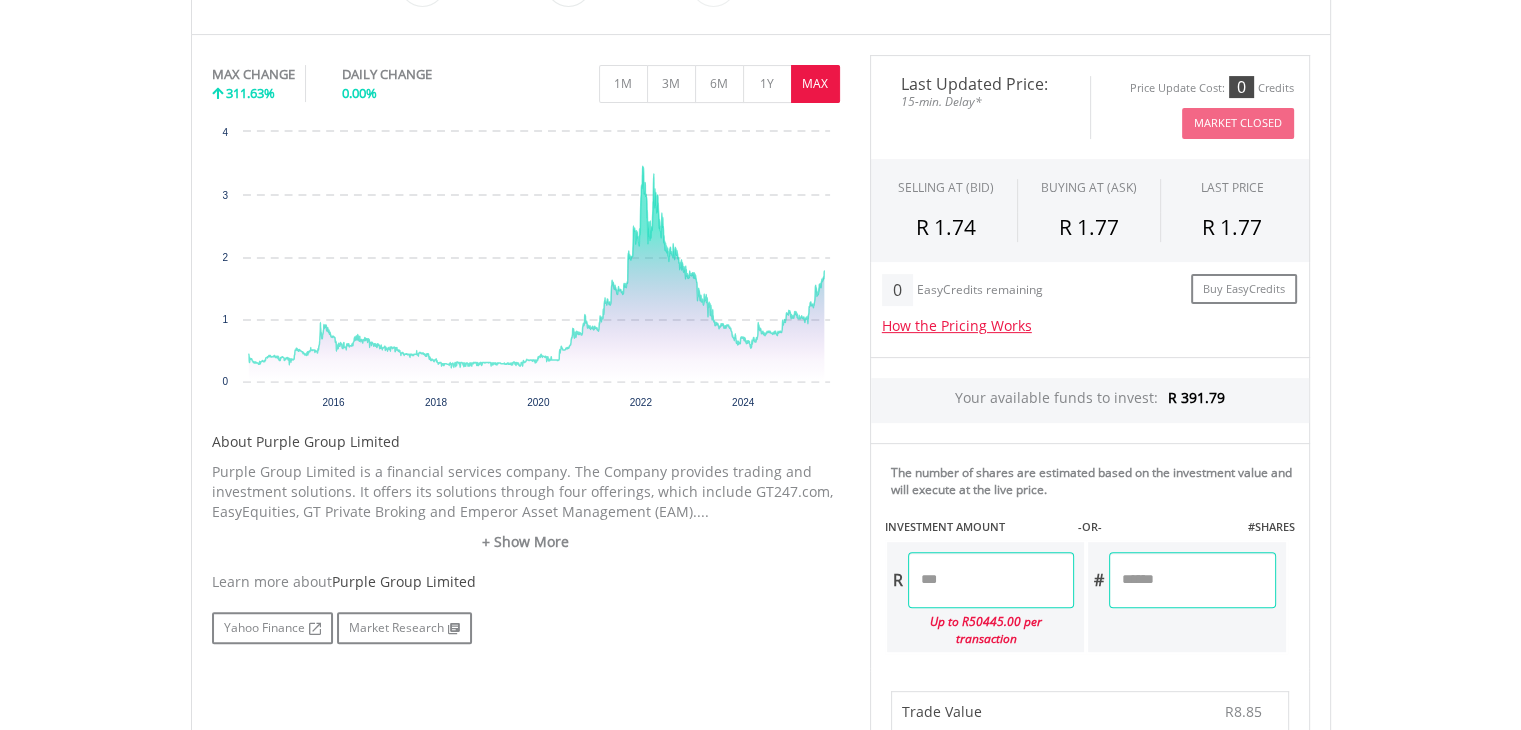 click on "*" at bounding box center (1192, 580) 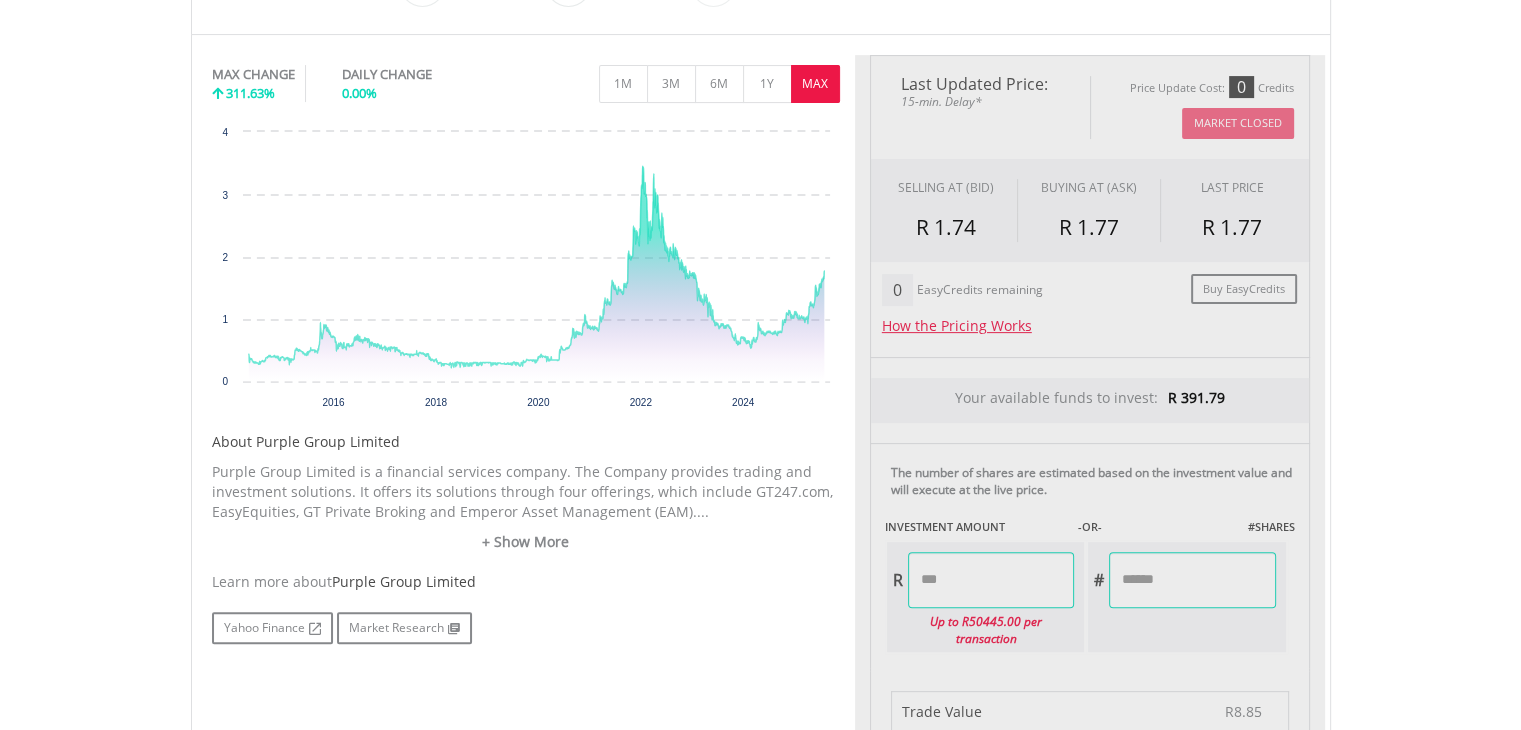 type on "*****" 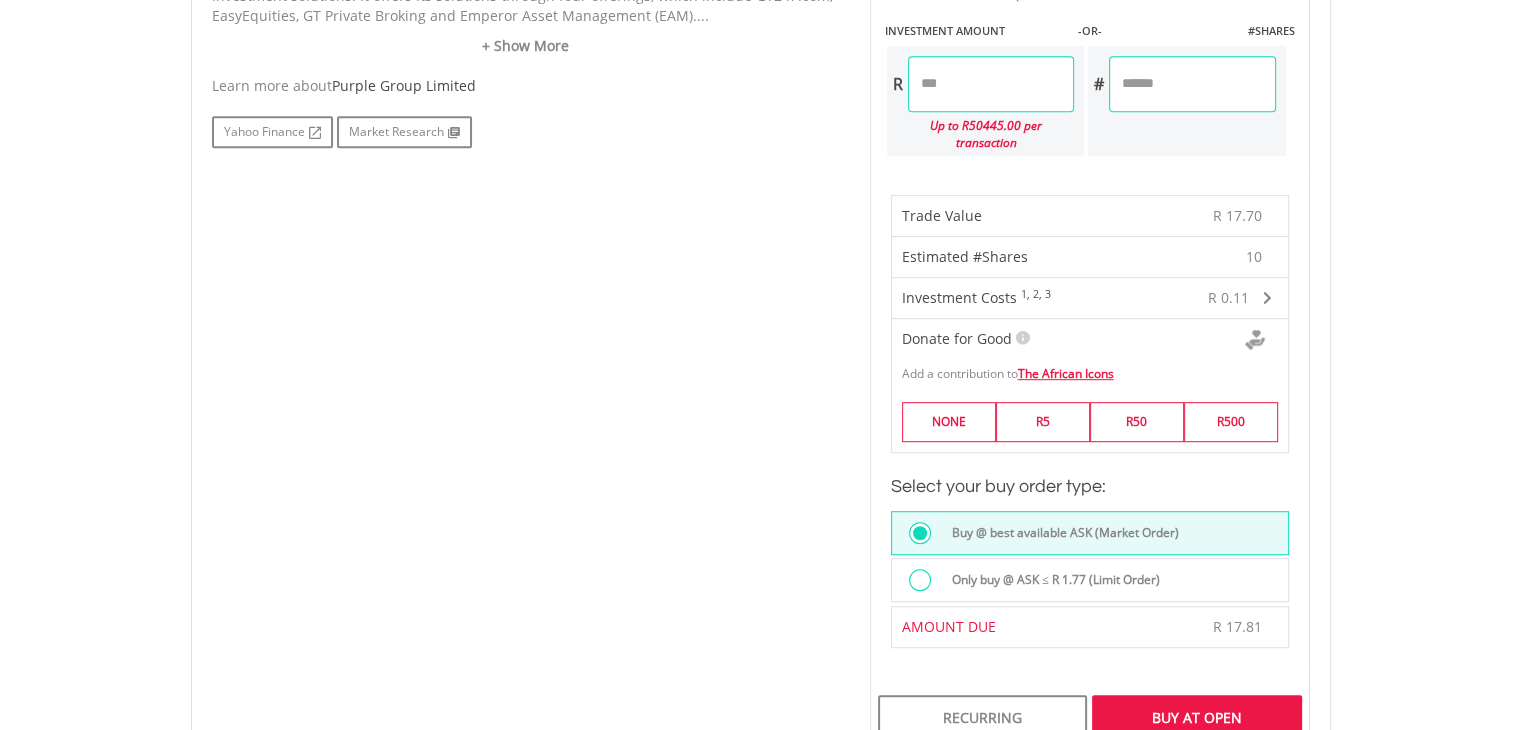 scroll, scrollTop: 1087, scrollLeft: 0, axis: vertical 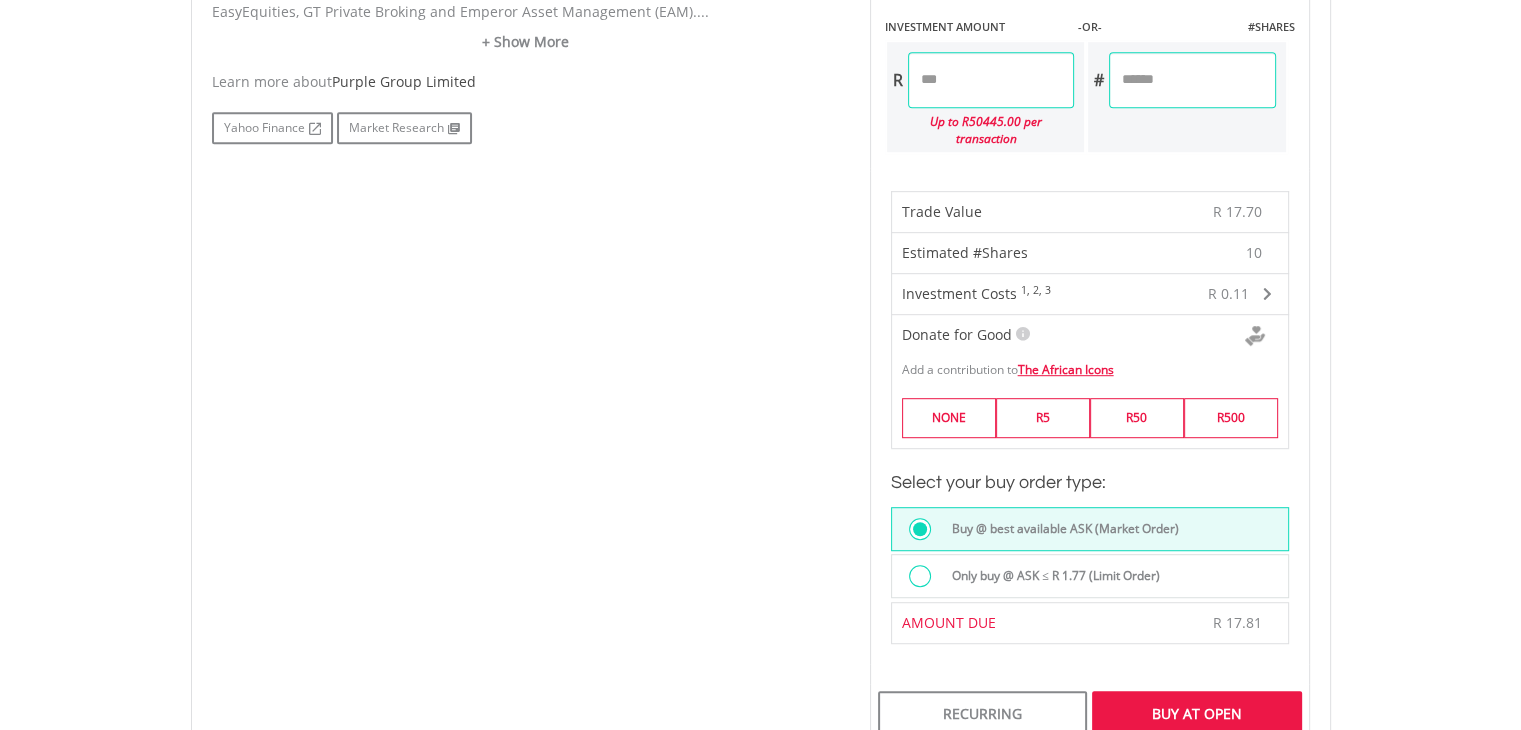 click at bounding box center (920, 576) 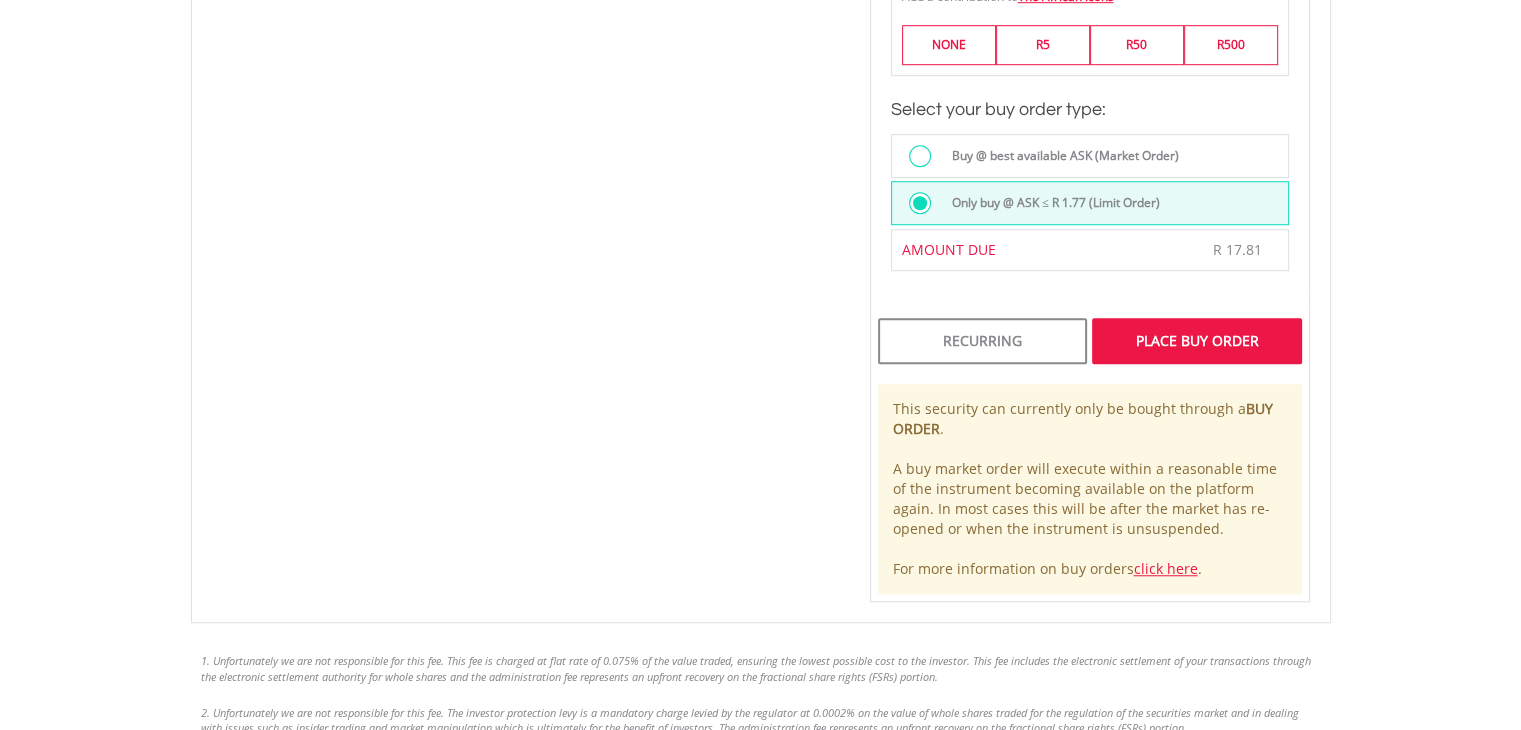 scroll, scrollTop: 1487, scrollLeft: 0, axis: vertical 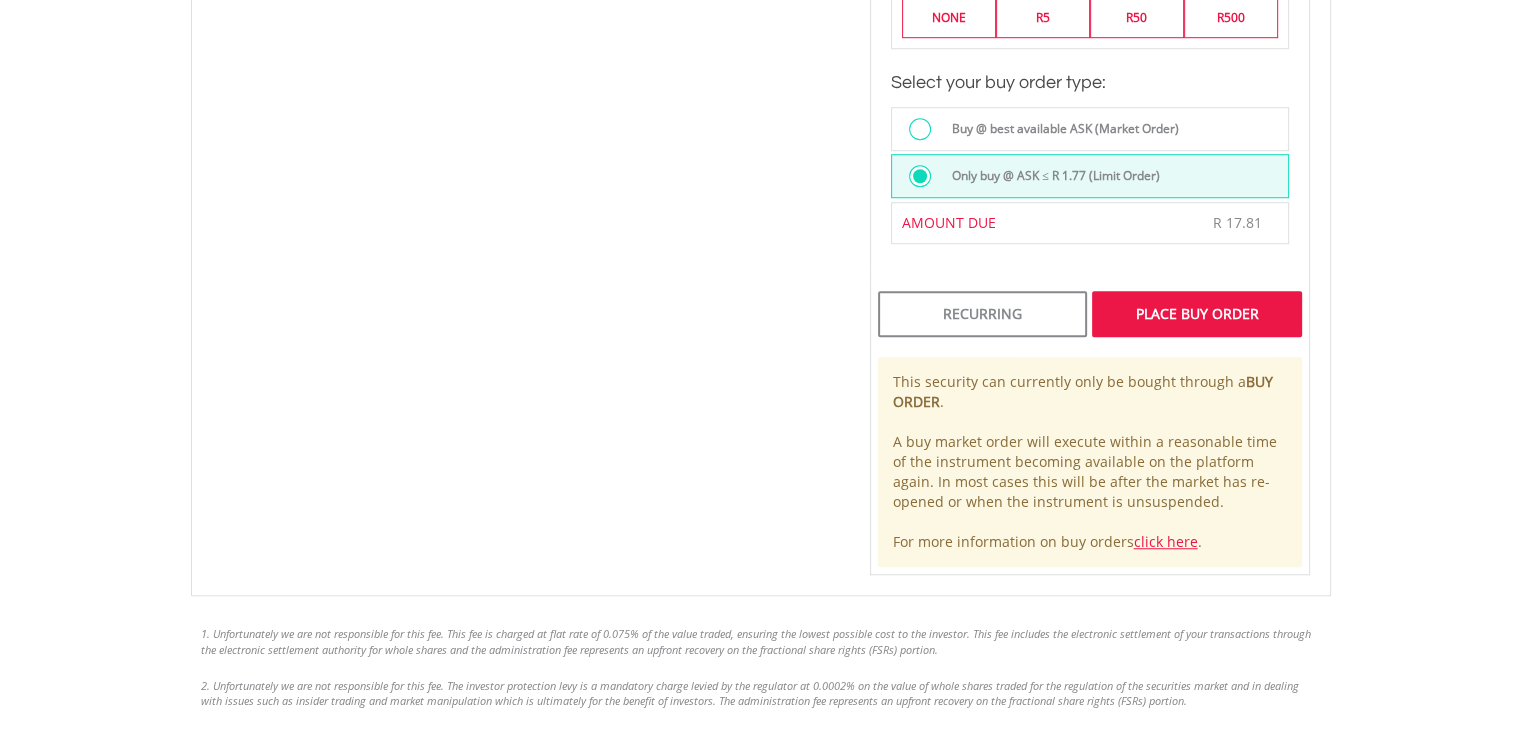 click on "Place Buy Order" at bounding box center [1196, 314] 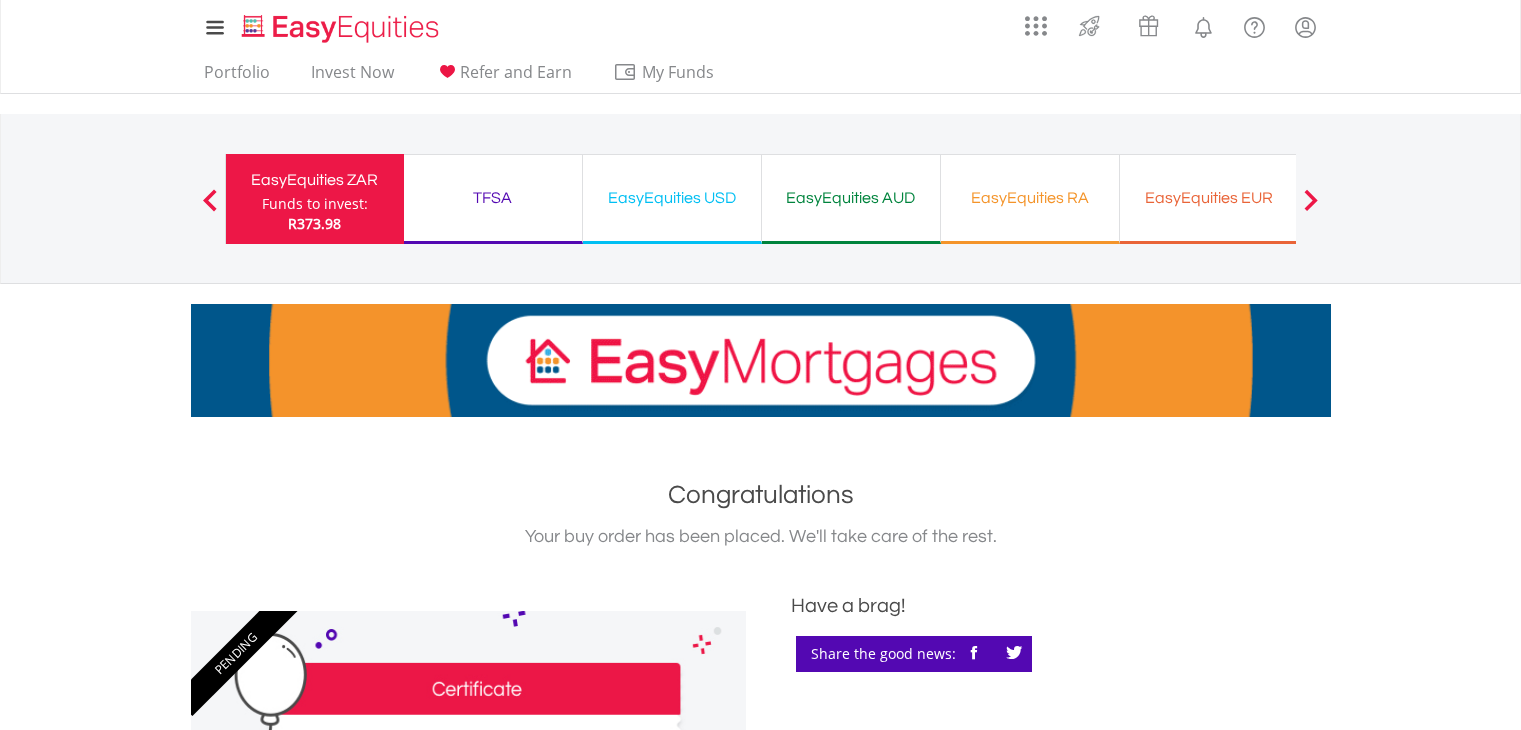 scroll, scrollTop: 0, scrollLeft: 0, axis: both 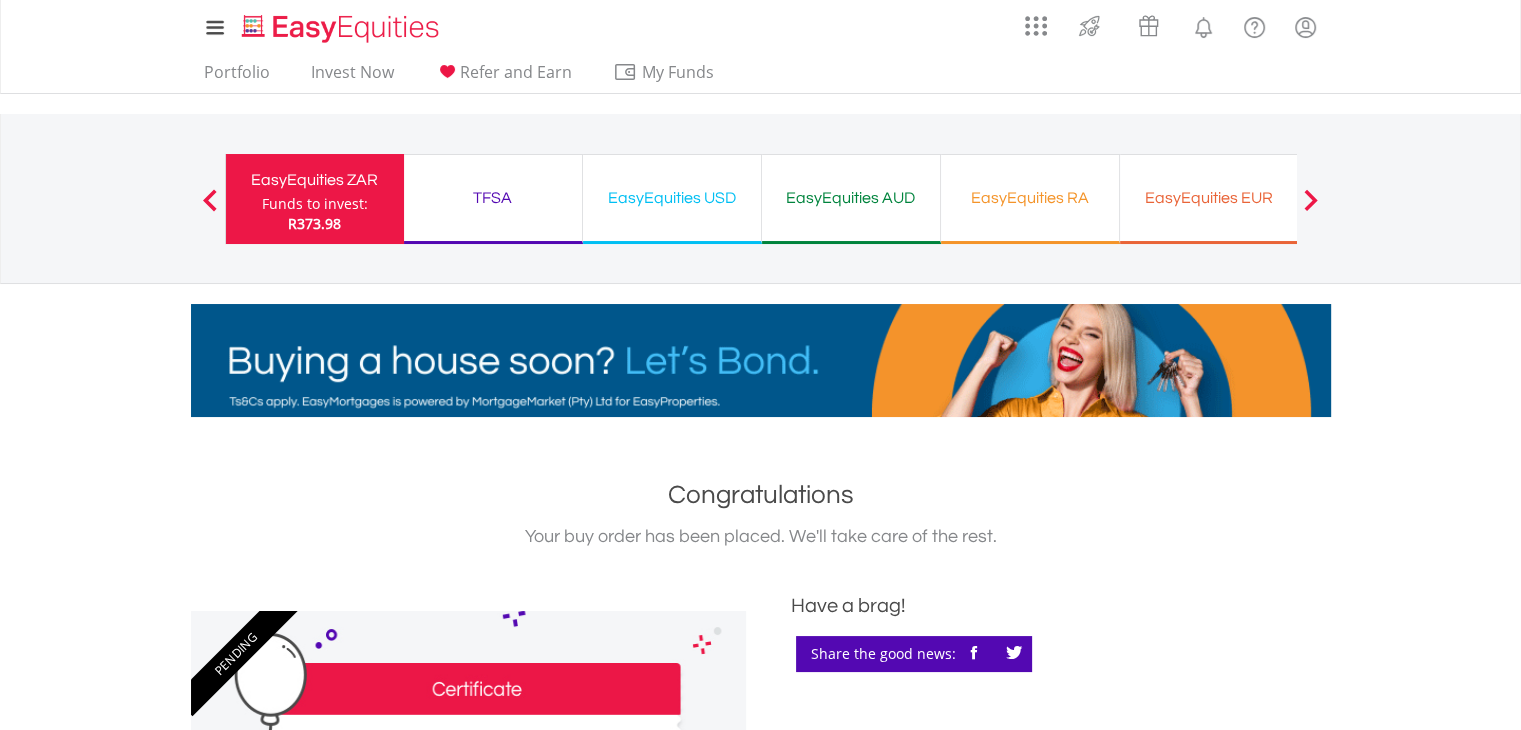click on "TFSA" at bounding box center [493, 198] 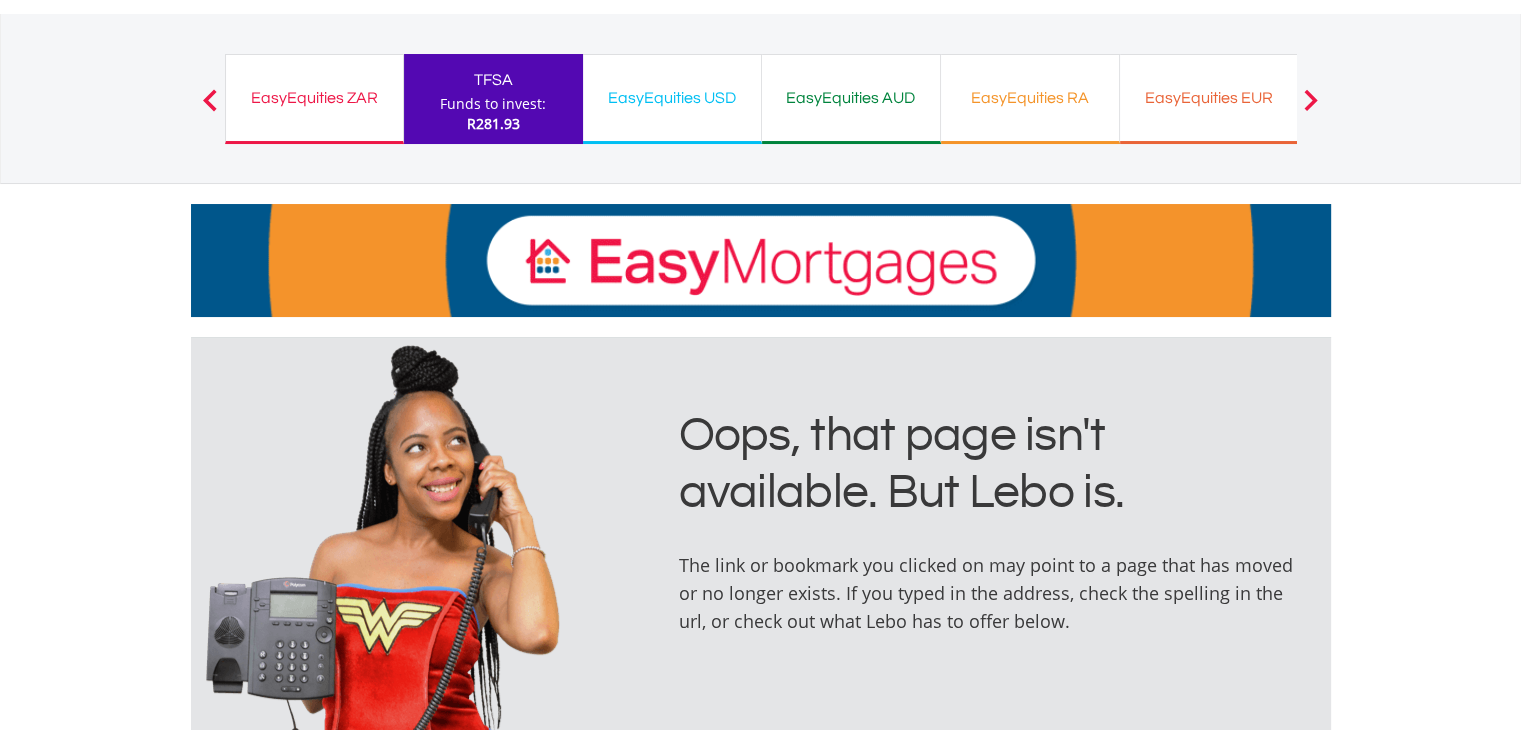 scroll, scrollTop: 0, scrollLeft: 0, axis: both 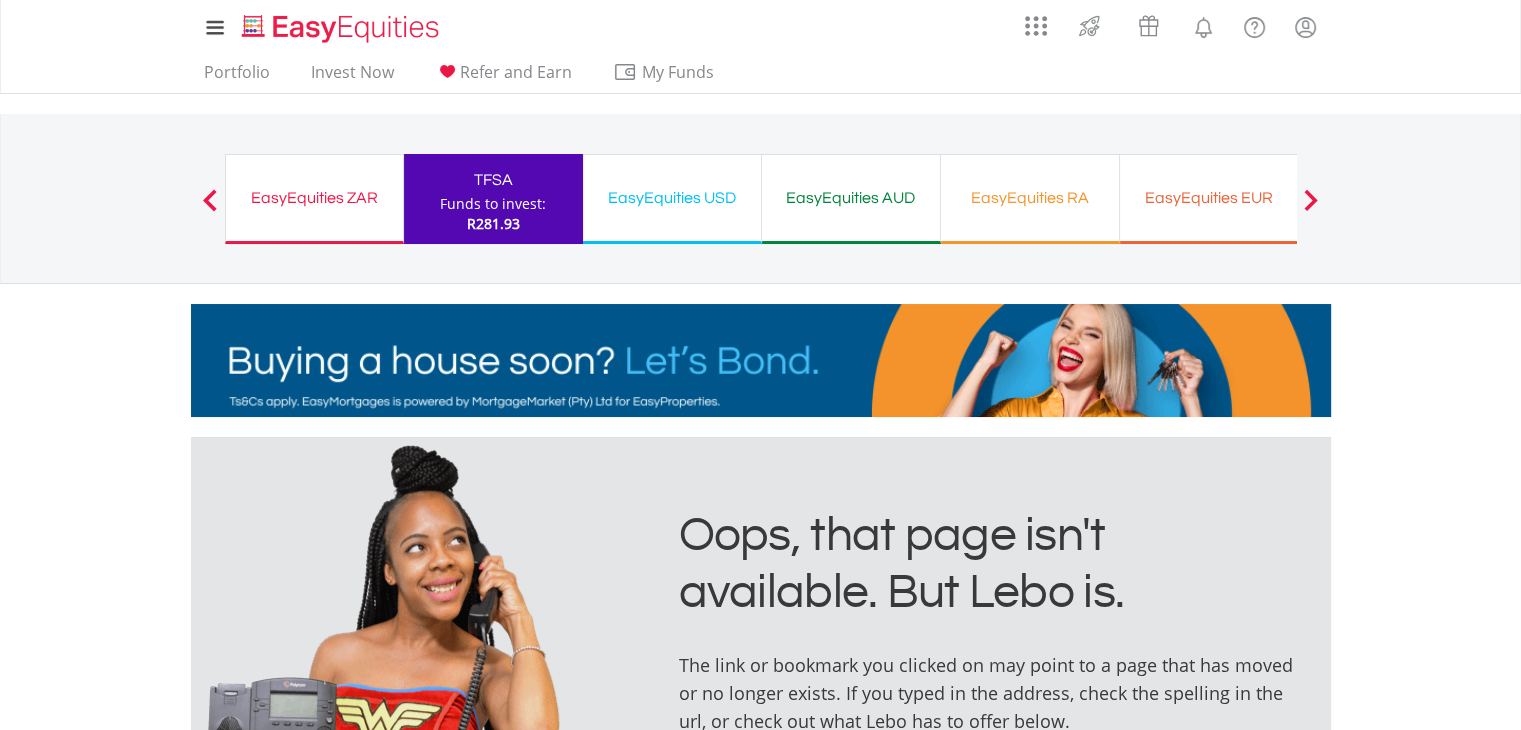 click on "Funds to invest:" at bounding box center (493, 204) 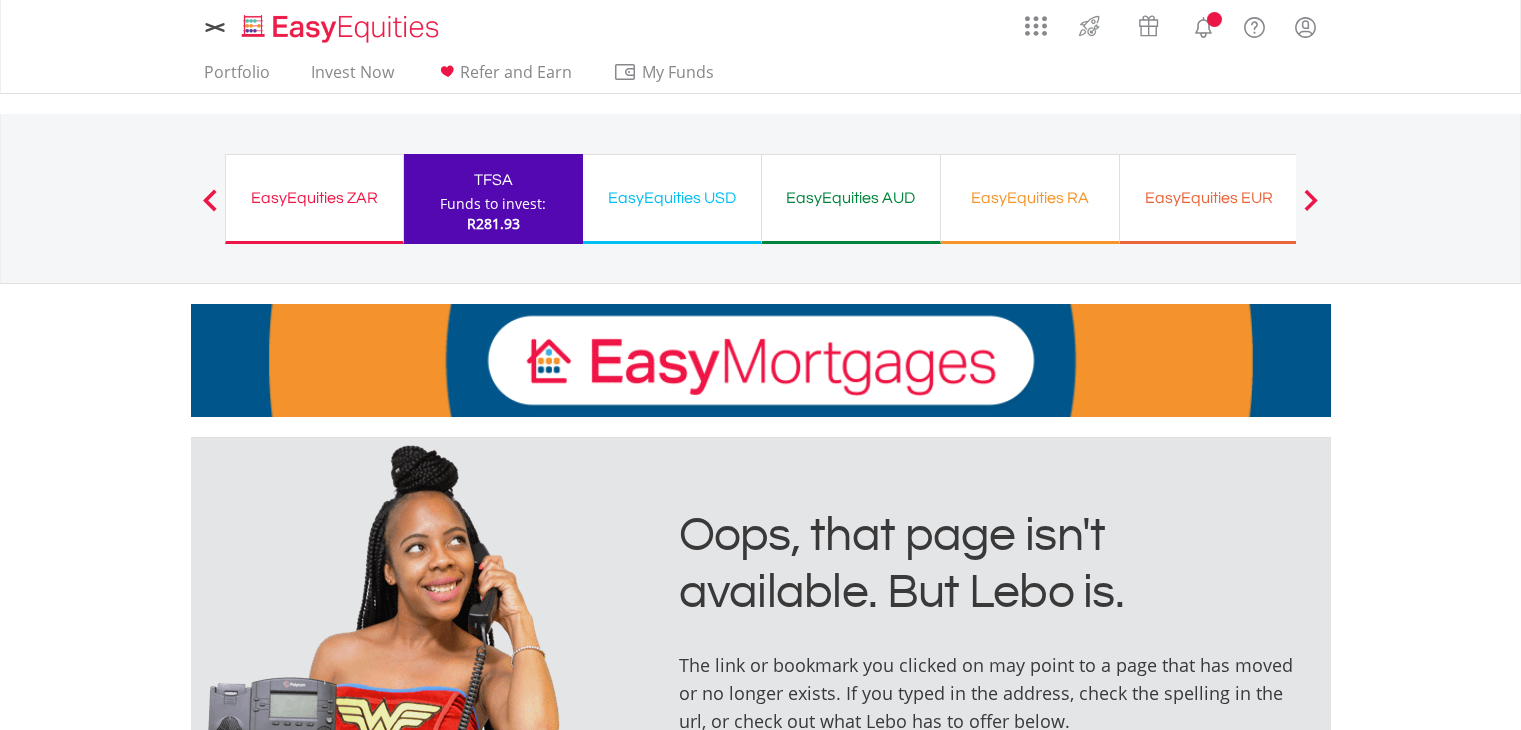 scroll, scrollTop: 0, scrollLeft: 0, axis: both 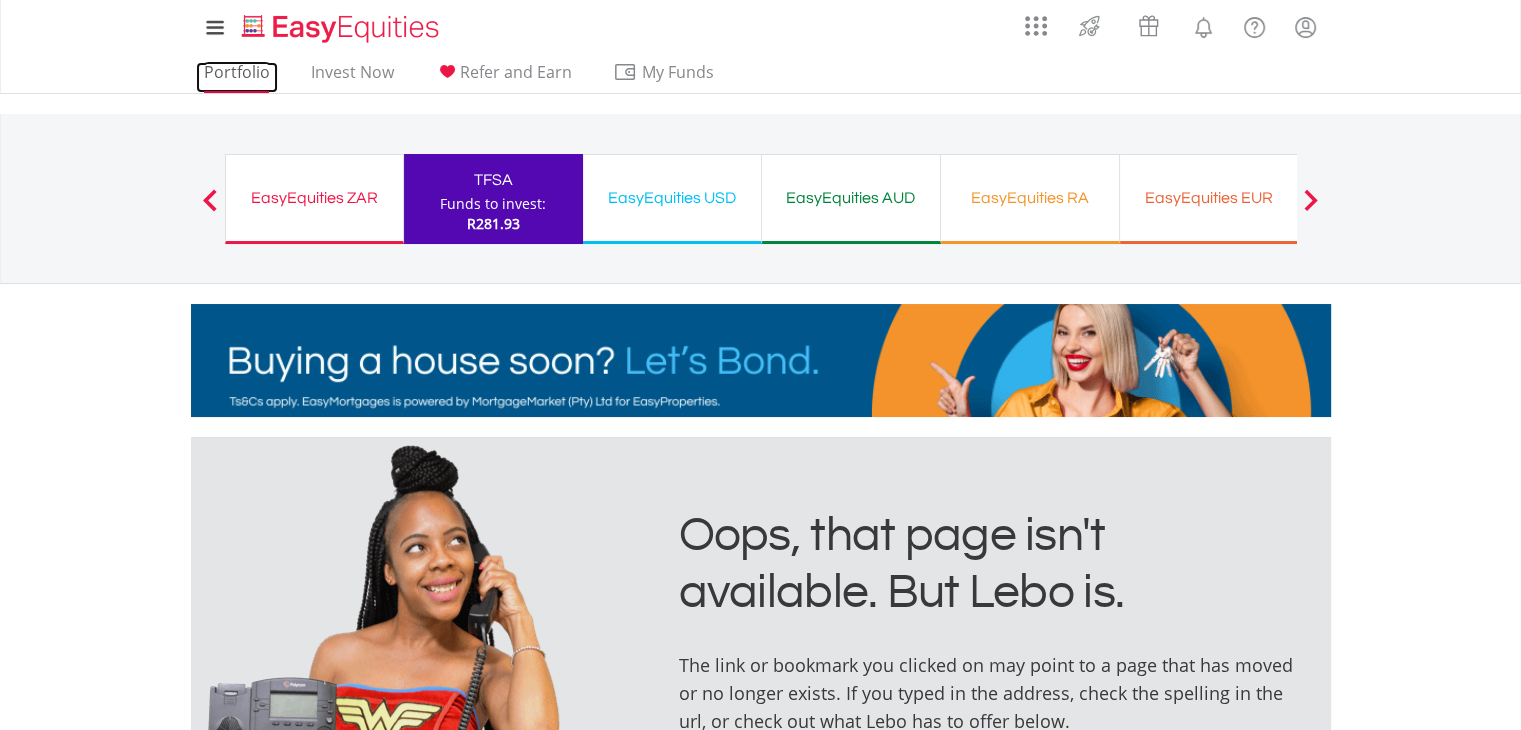 click on "Portfolio" at bounding box center [237, 77] 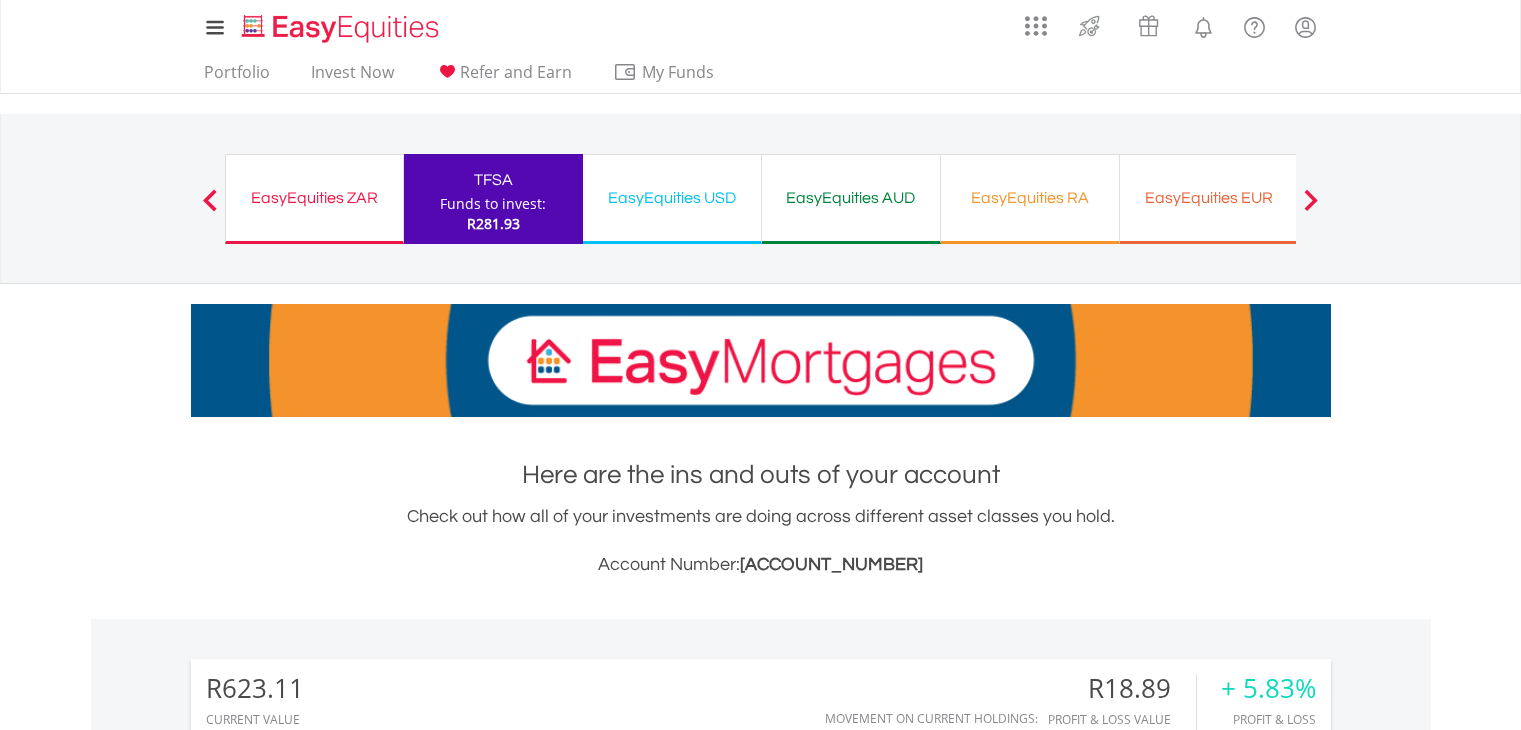 scroll, scrollTop: 400, scrollLeft: 0, axis: vertical 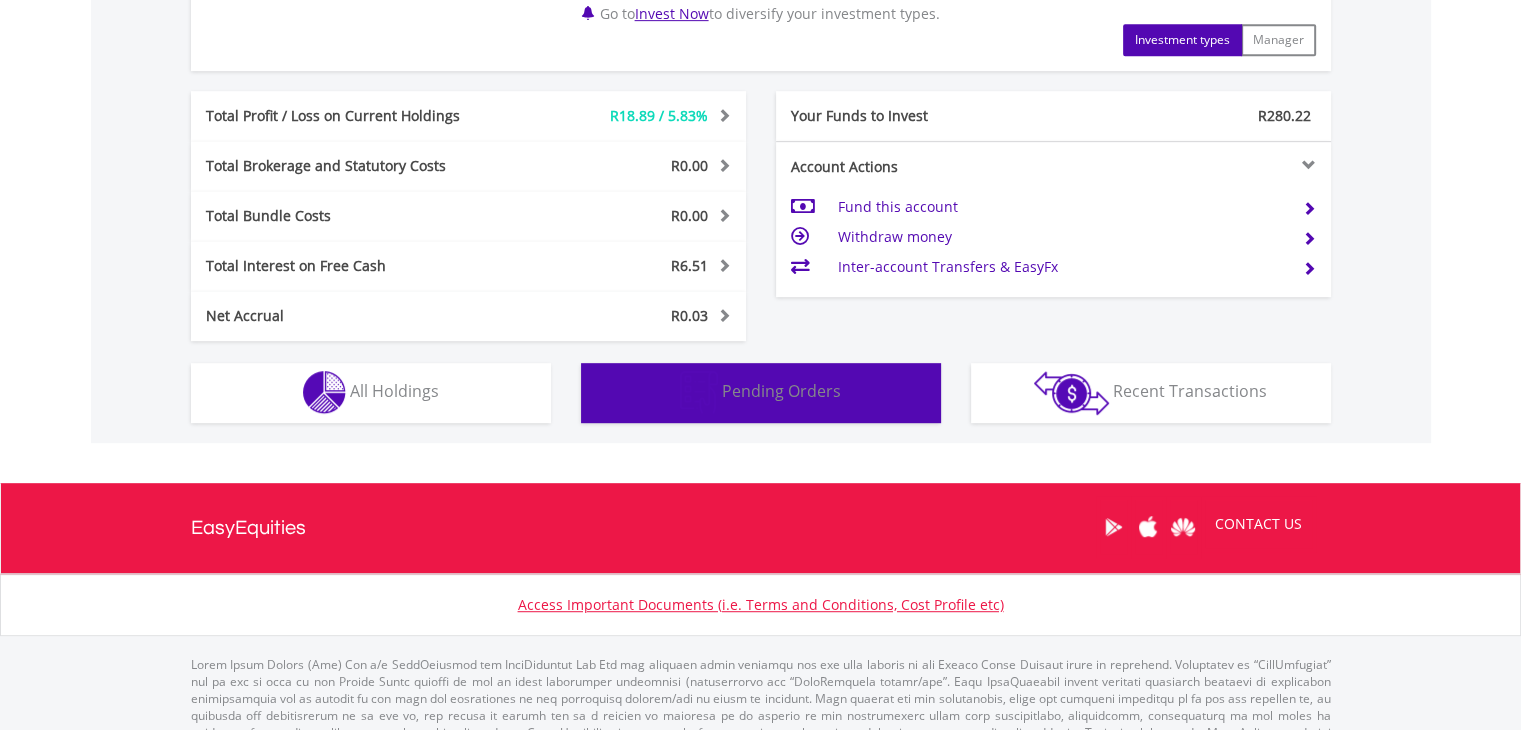 click on "Pending Orders" at bounding box center [781, 391] 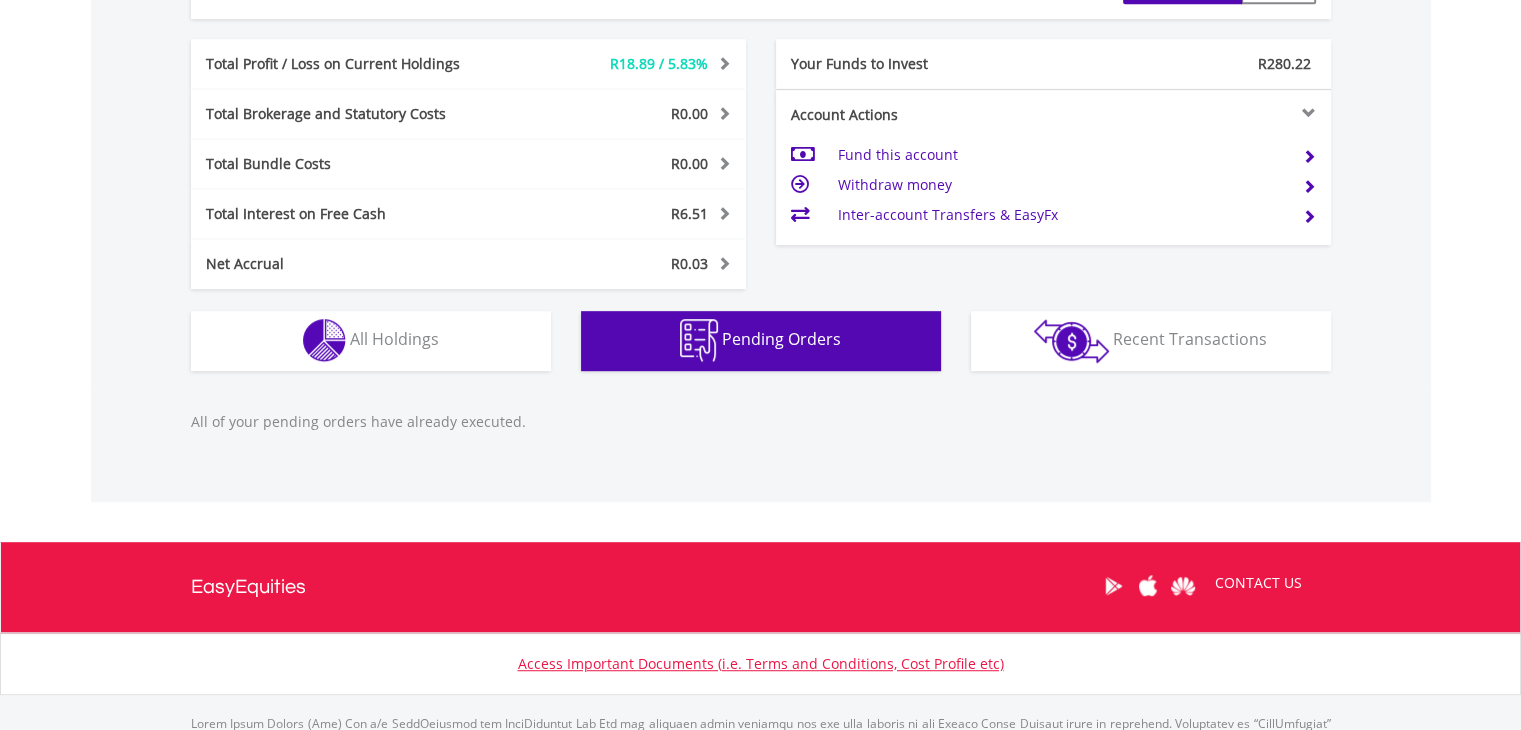 scroll, scrollTop: 1051, scrollLeft: 0, axis: vertical 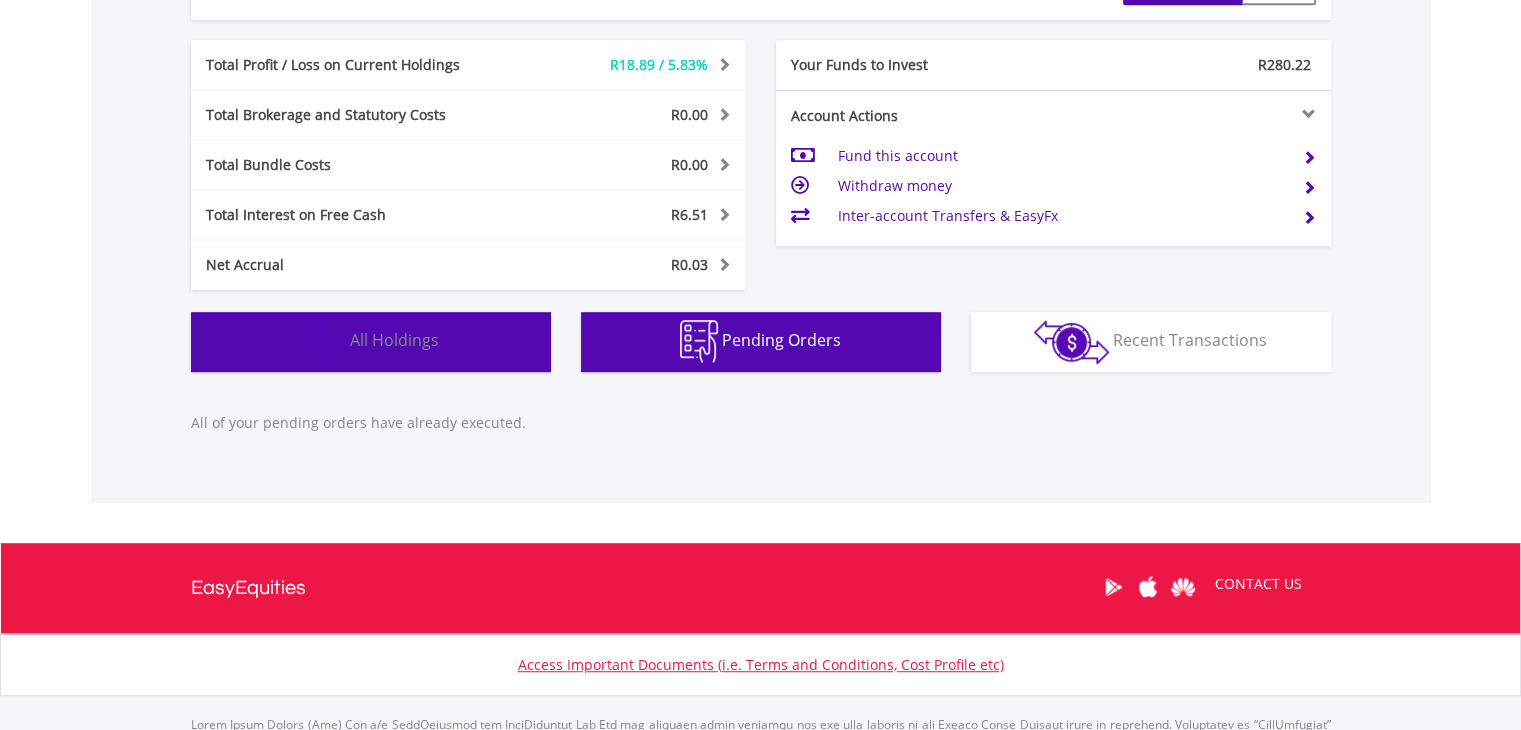 click on "Holdings
All Holdings" at bounding box center [371, 342] 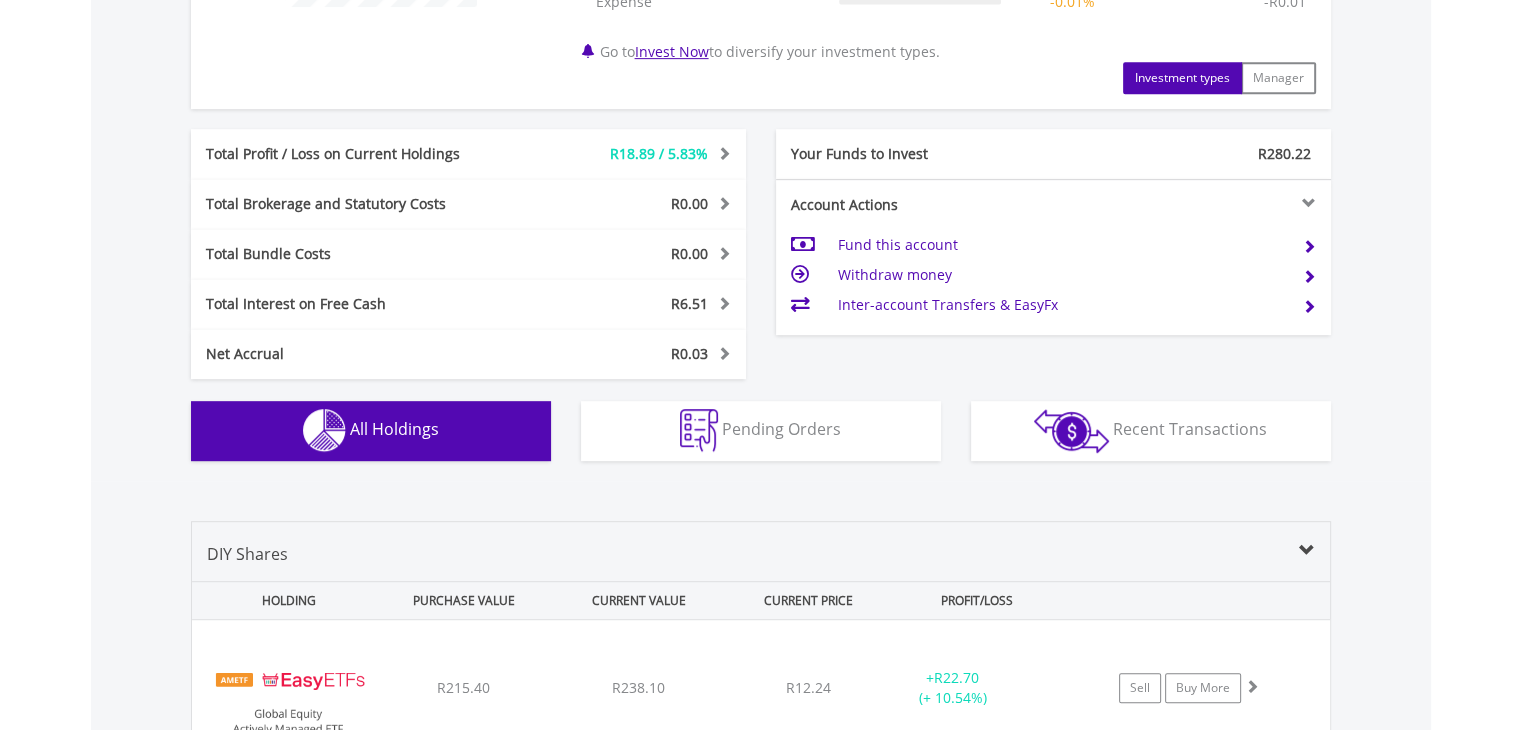 scroll, scrollTop: 926, scrollLeft: 0, axis: vertical 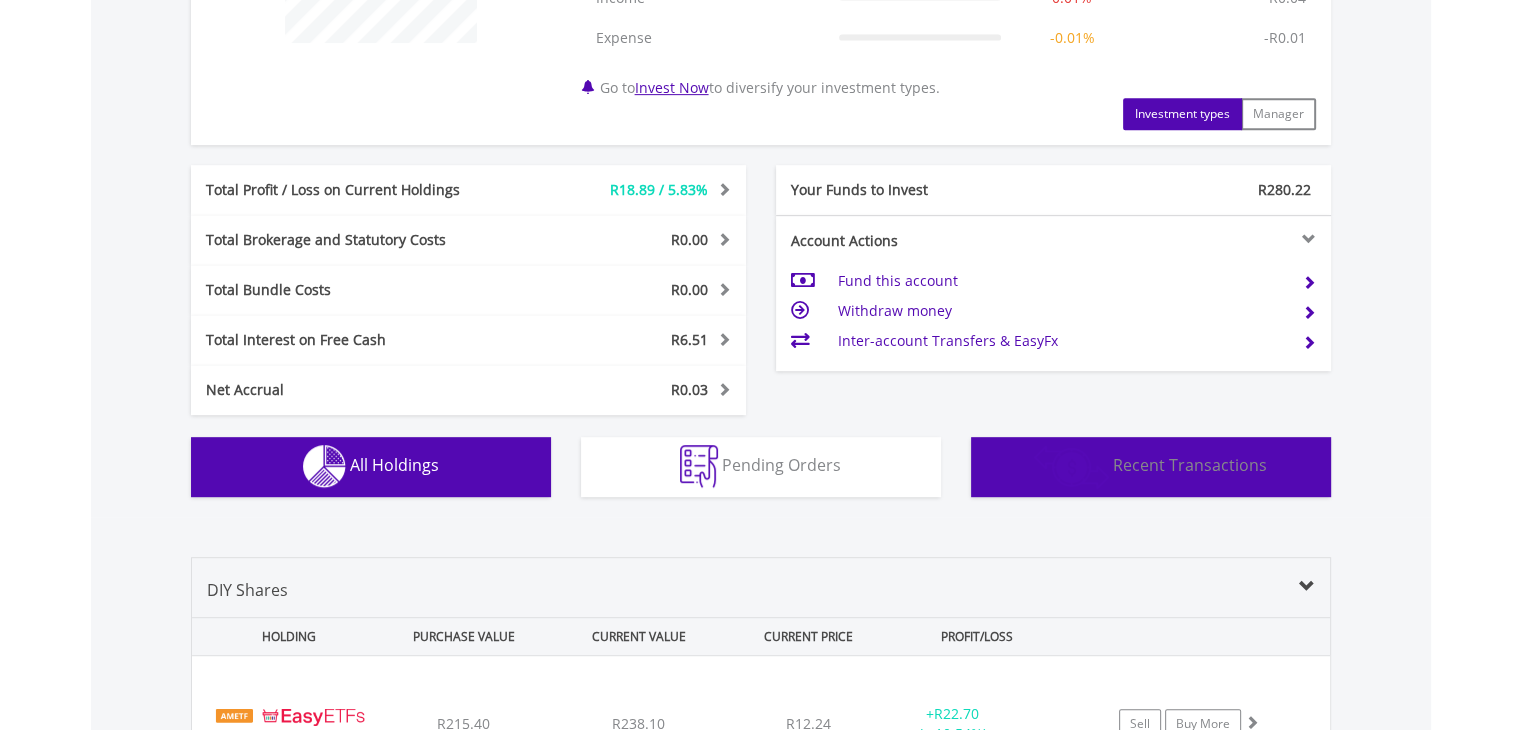 click on "Recent Transactions" at bounding box center [1190, 465] 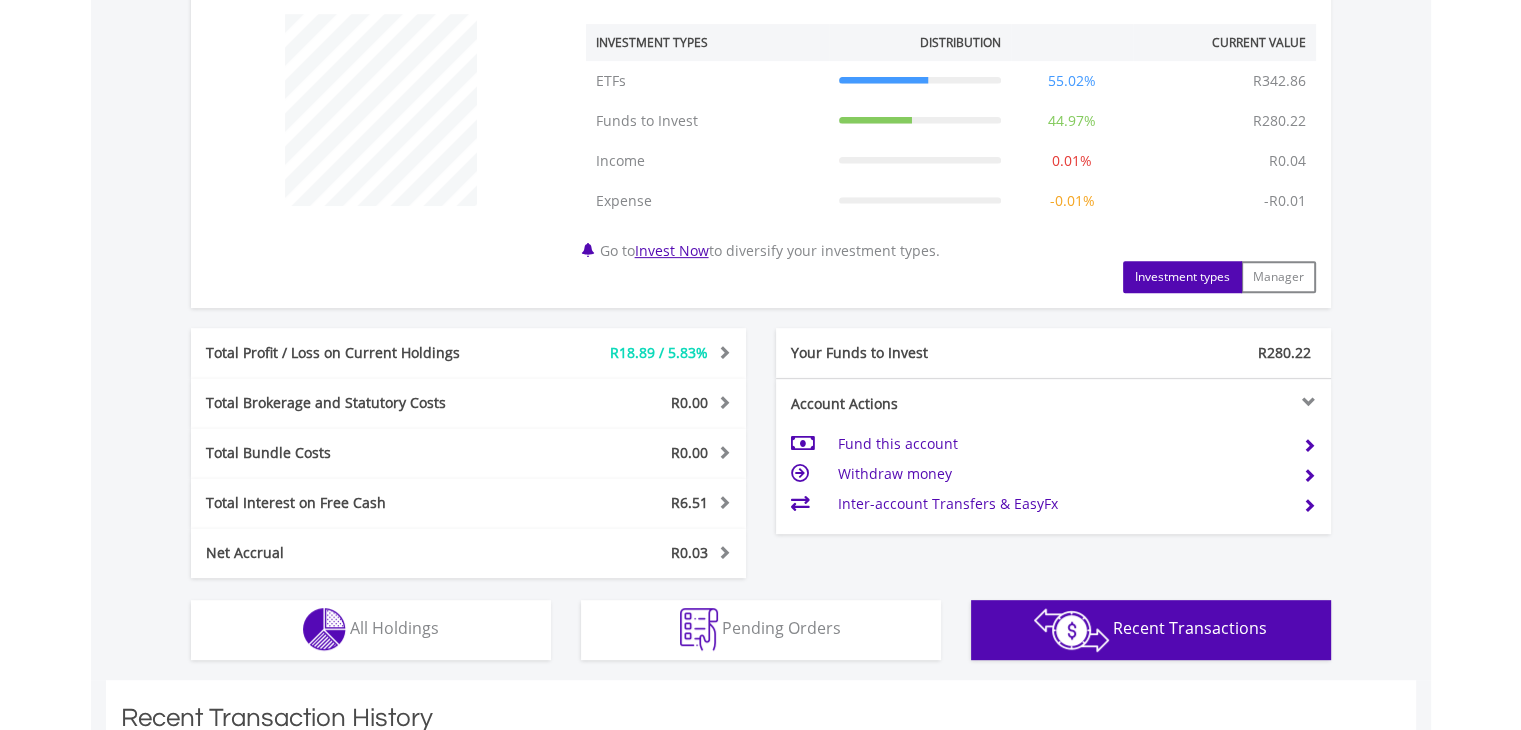 scroll, scrollTop: 741, scrollLeft: 0, axis: vertical 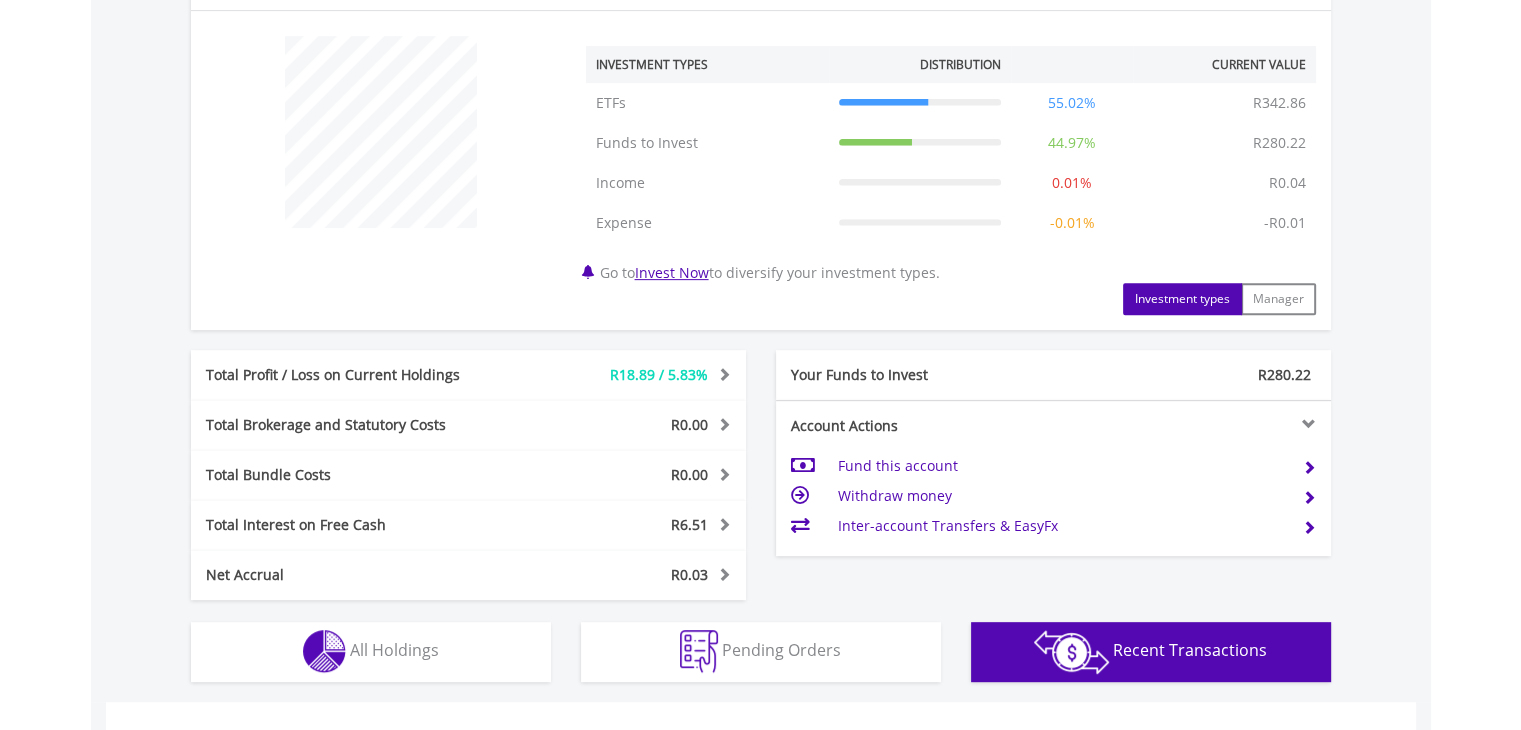 click at bounding box center (721, 374) 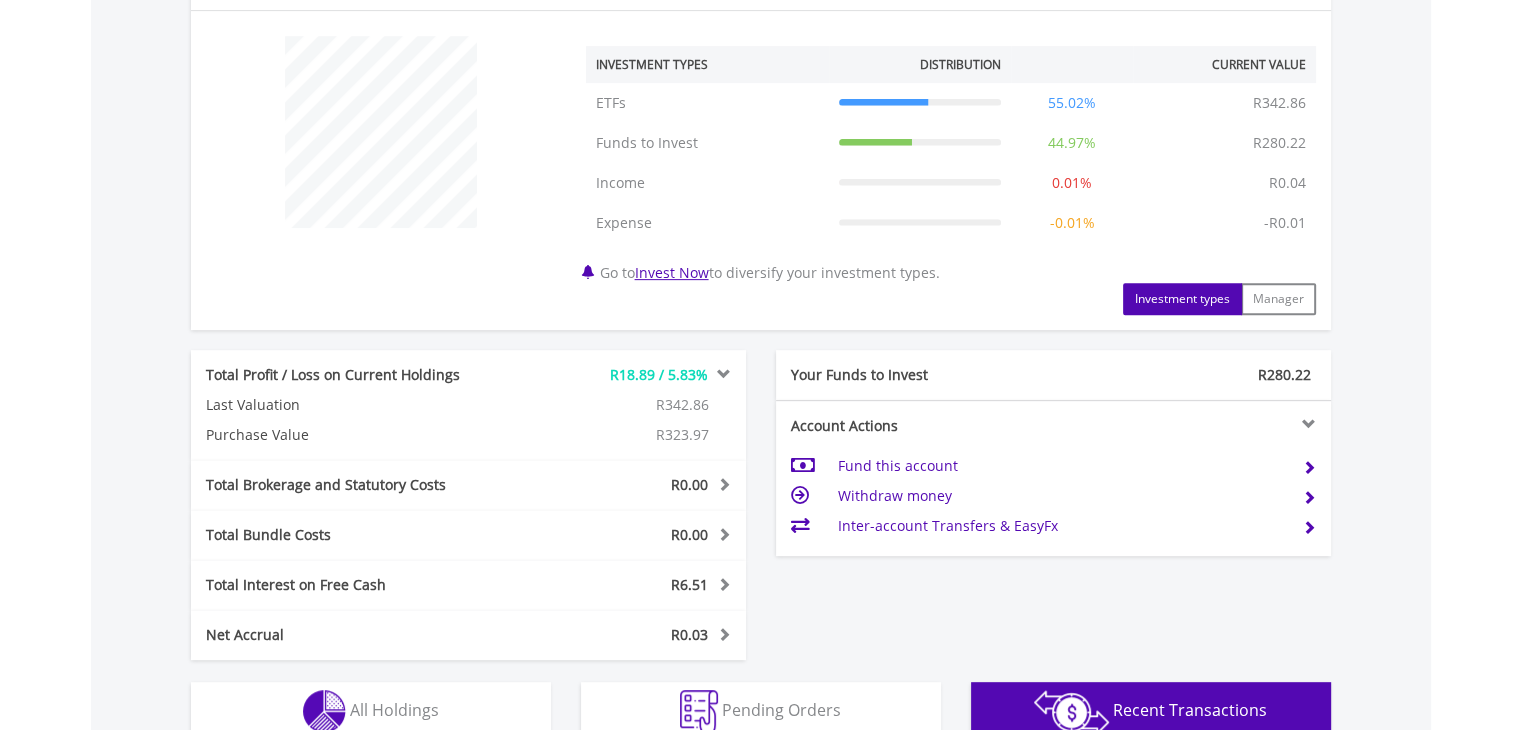 click at bounding box center (721, 374) 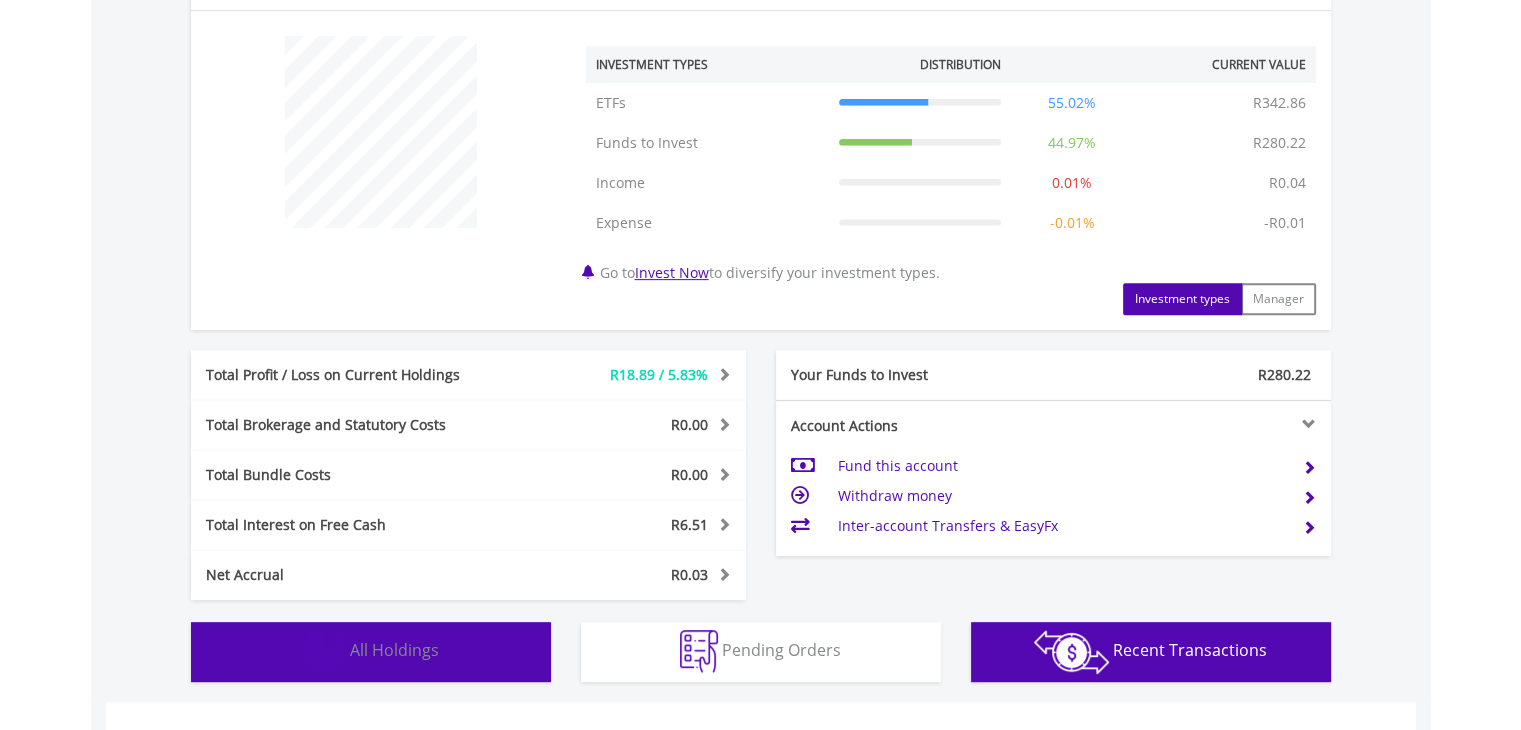 click on "All Holdings" at bounding box center [394, 650] 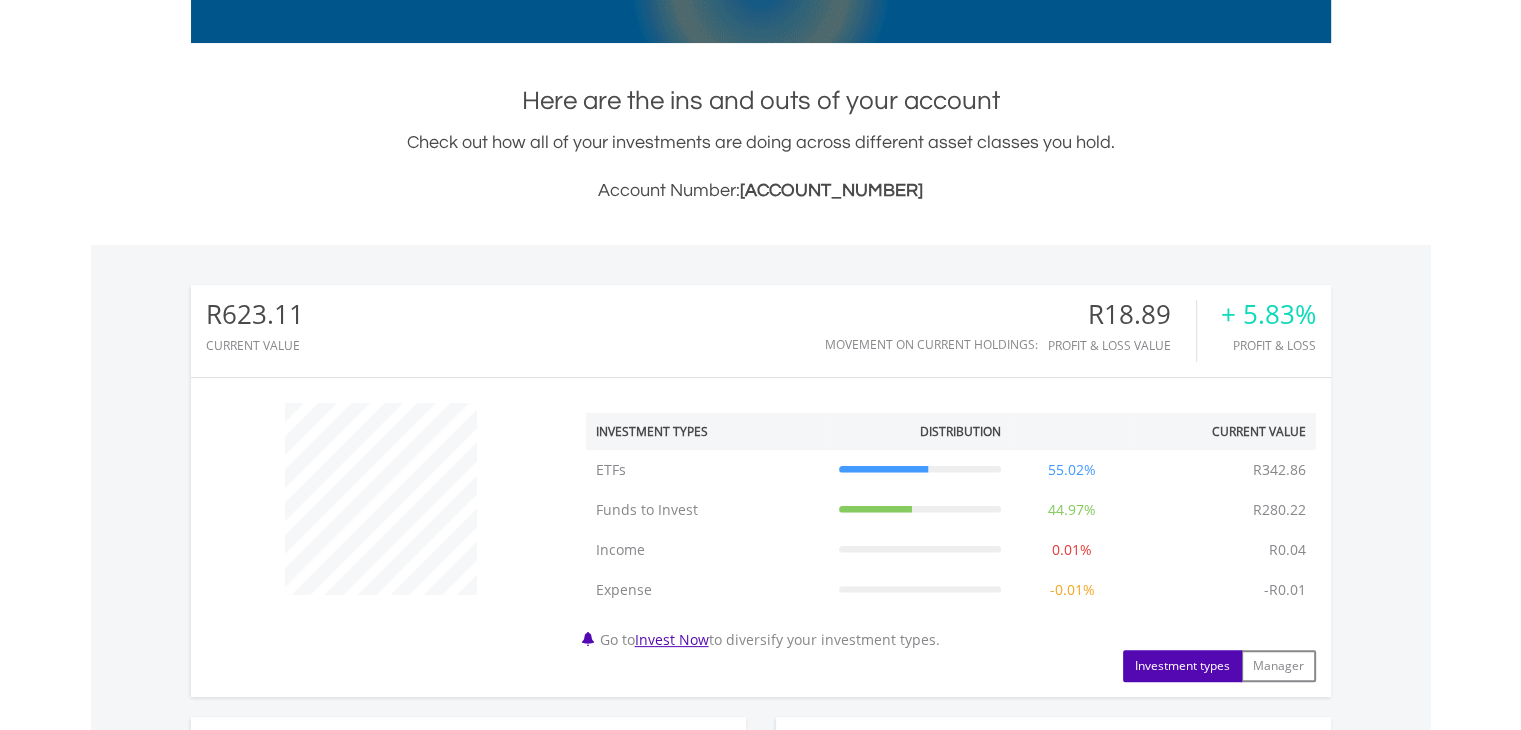 scroll, scrollTop: 341, scrollLeft: 0, axis: vertical 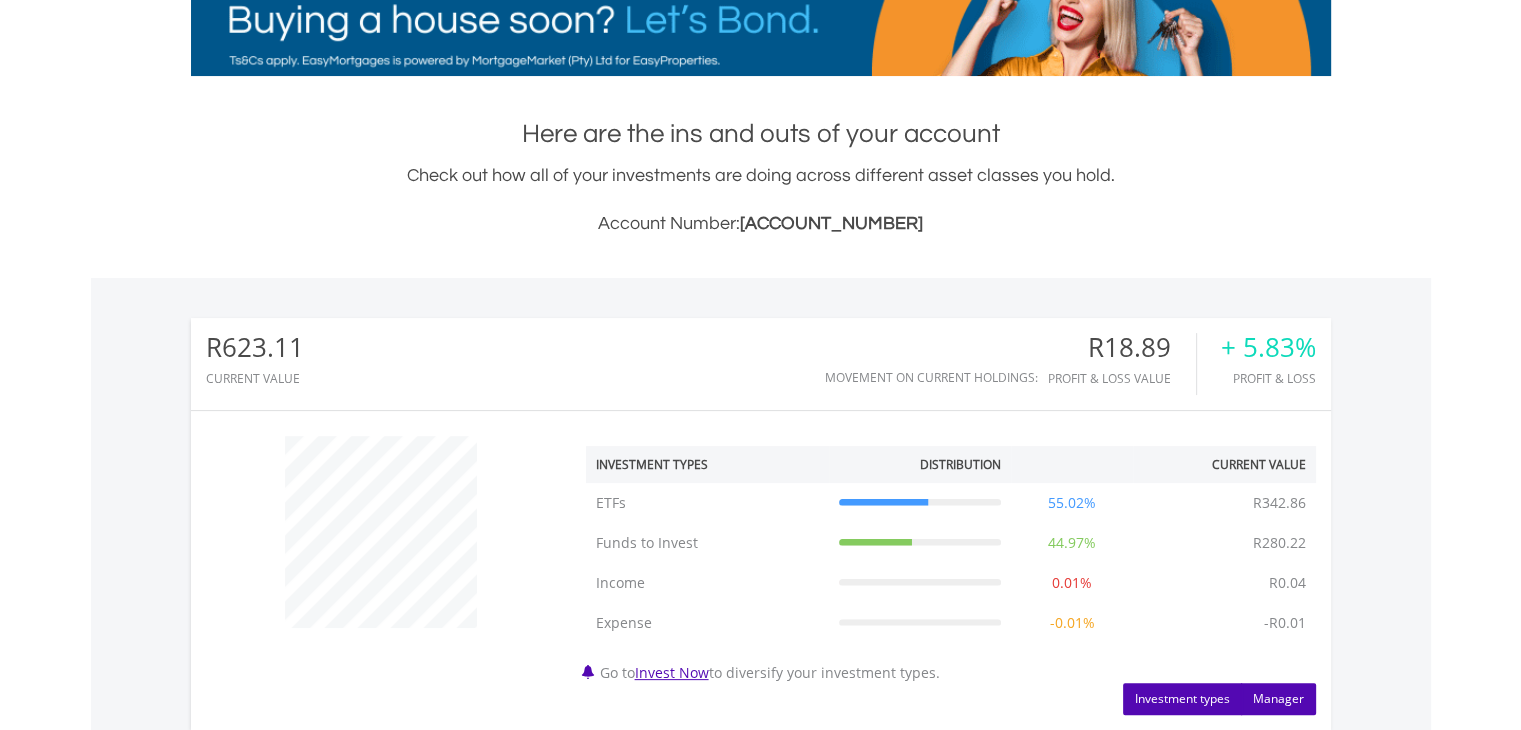click on "Manager" at bounding box center (1278, 699) 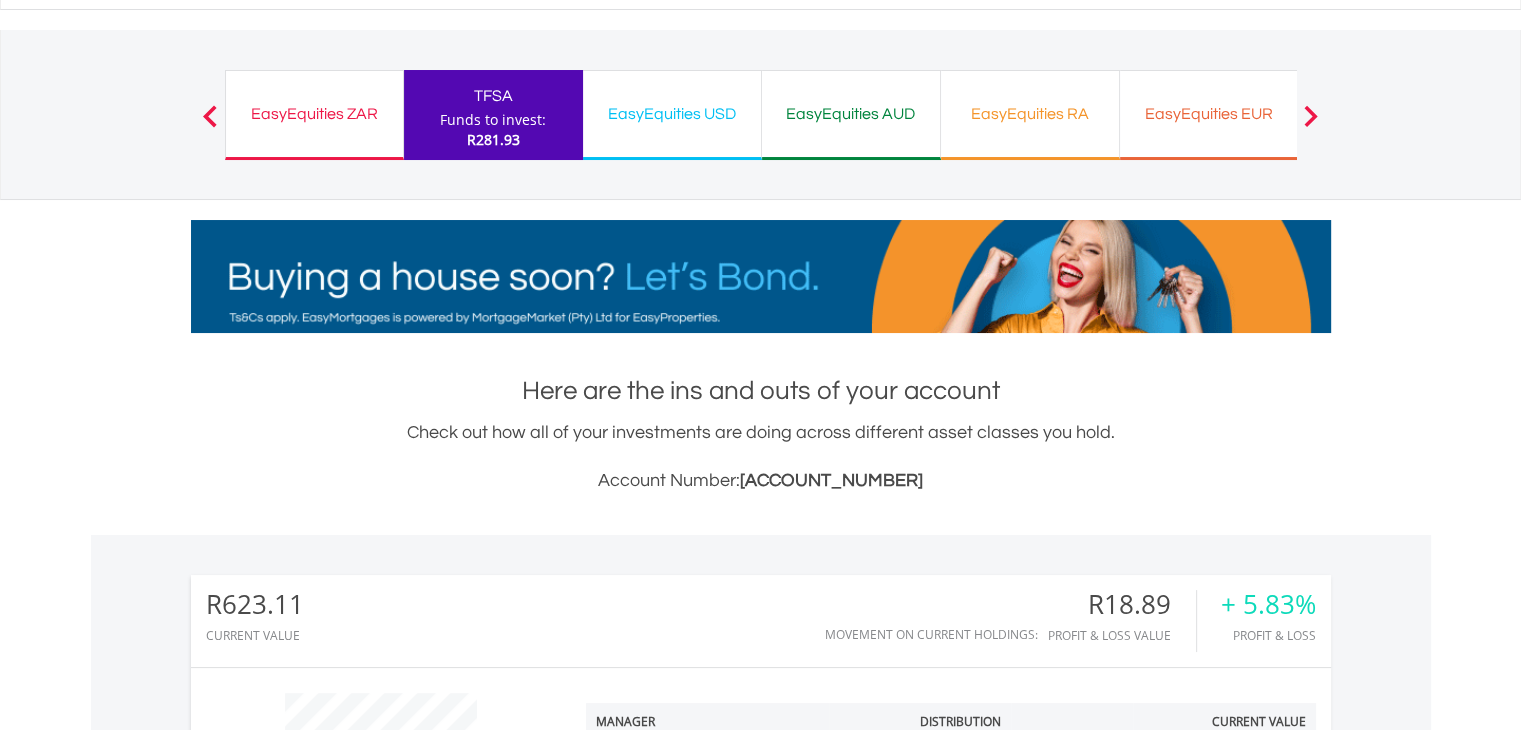 scroll, scrollTop: 0, scrollLeft: 0, axis: both 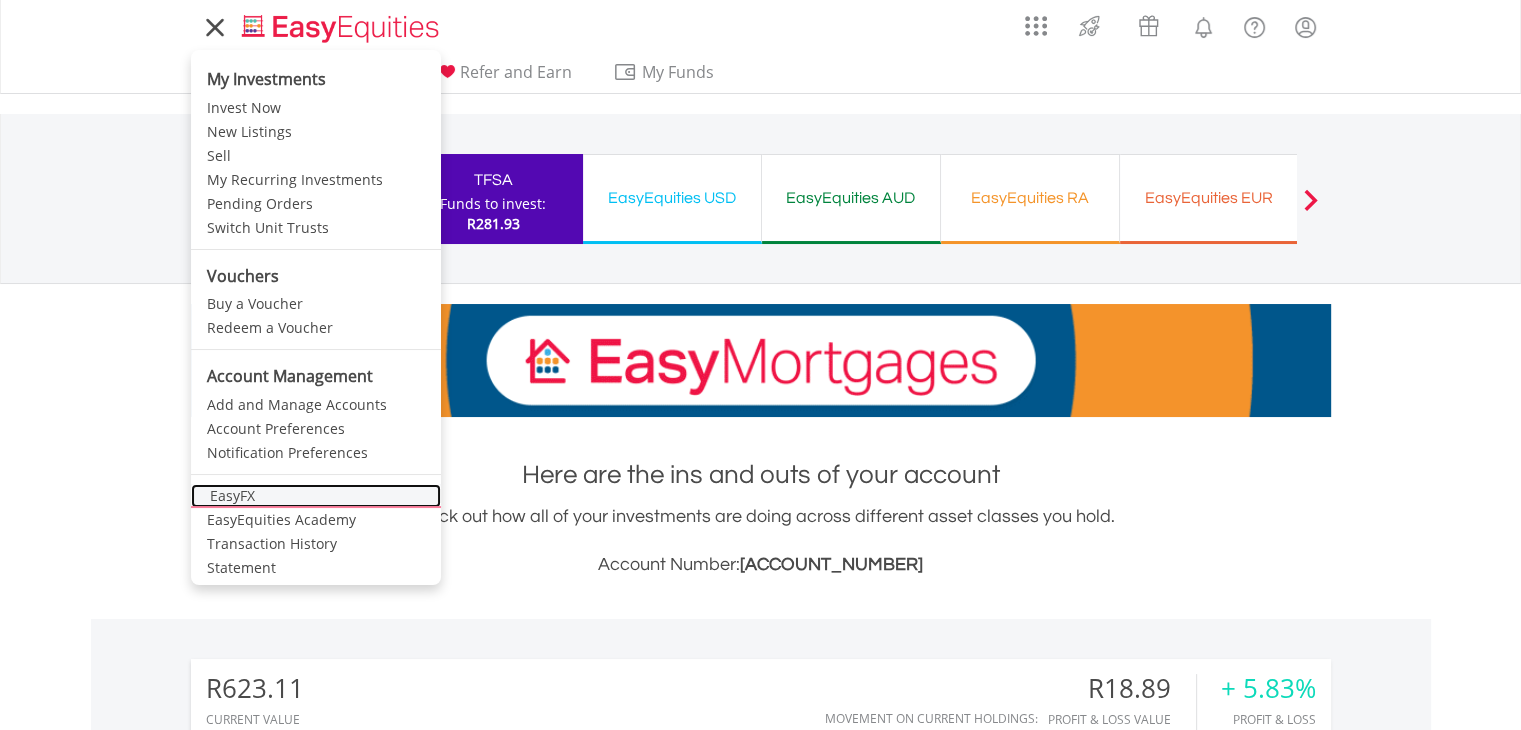 click on "EasyFX" at bounding box center [316, 496] 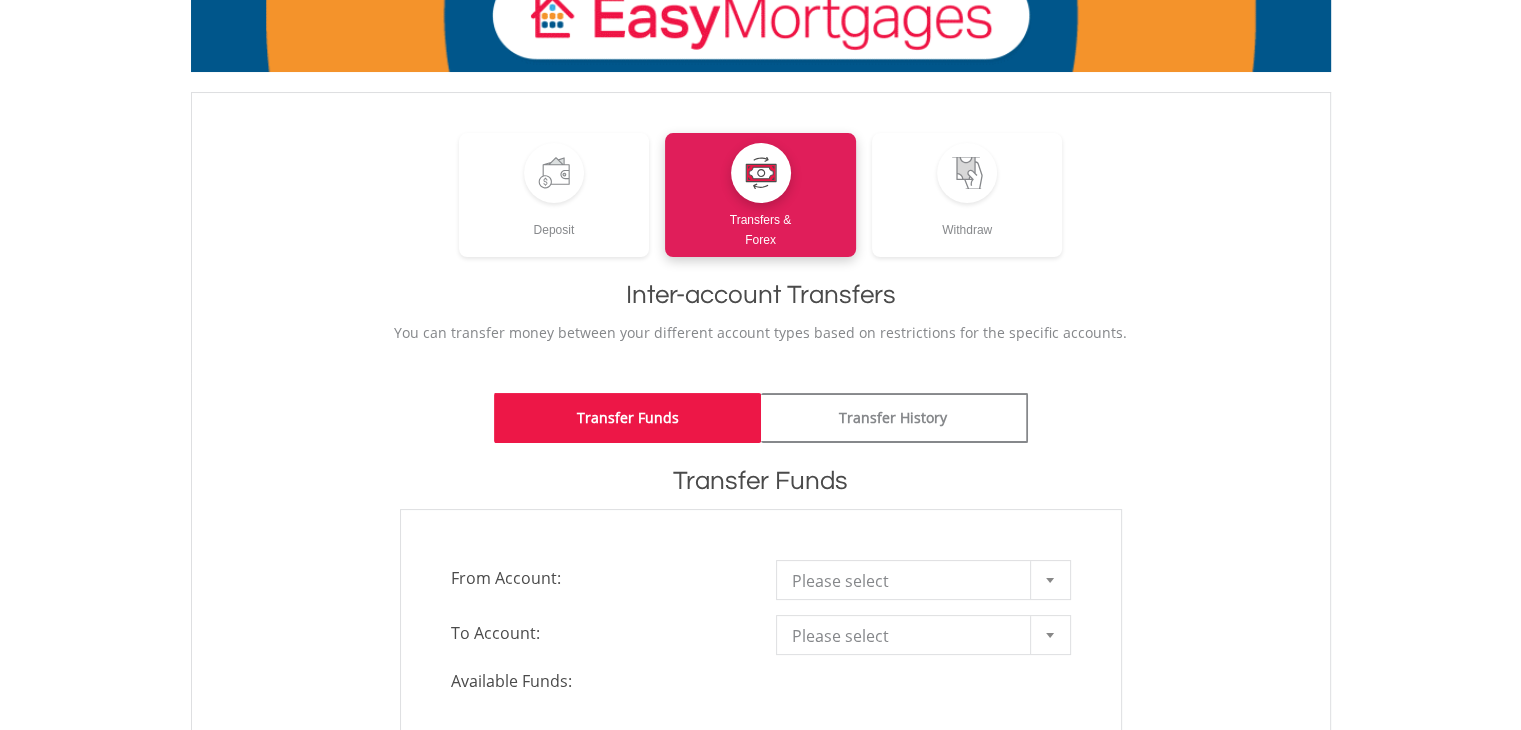 scroll, scrollTop: 0, scrollLeft: 0, axis: both 